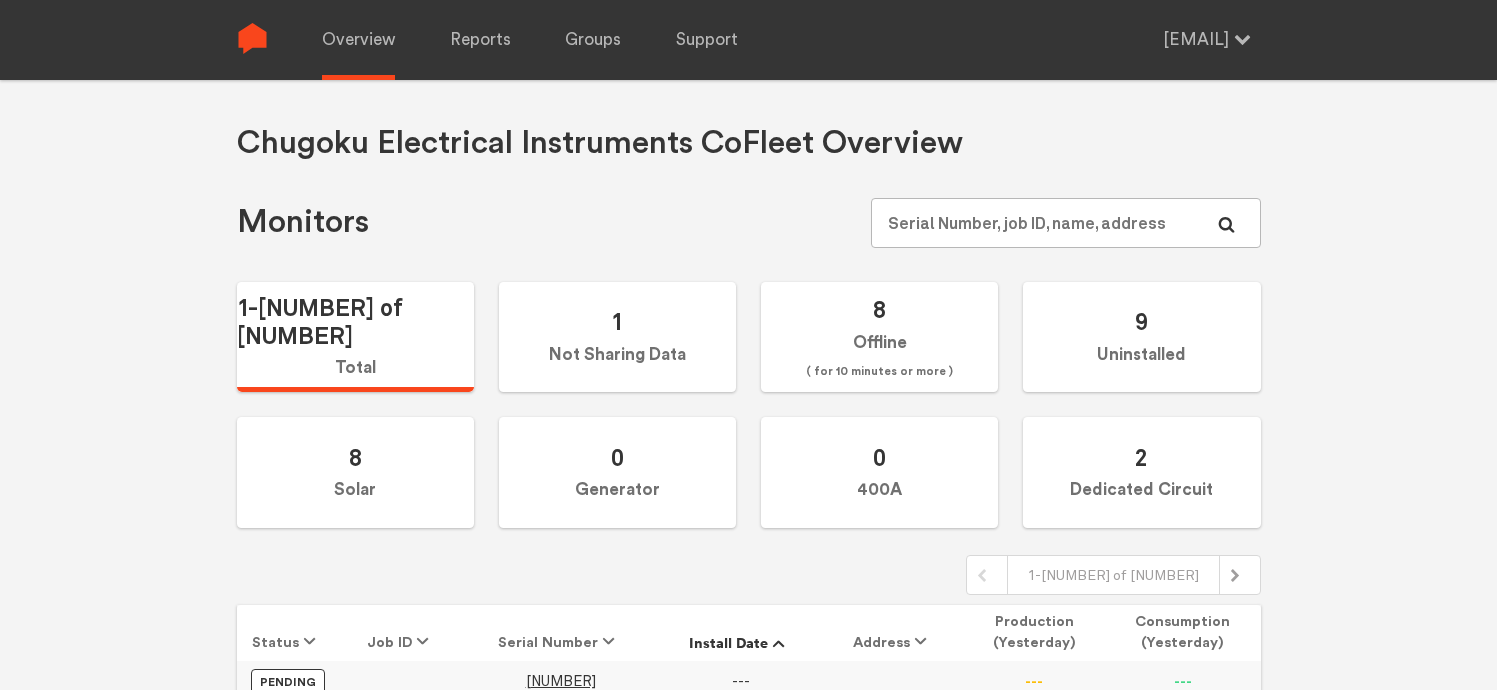 scroll, scrollTop: 28, scrollLeft: 0, axis: vertical 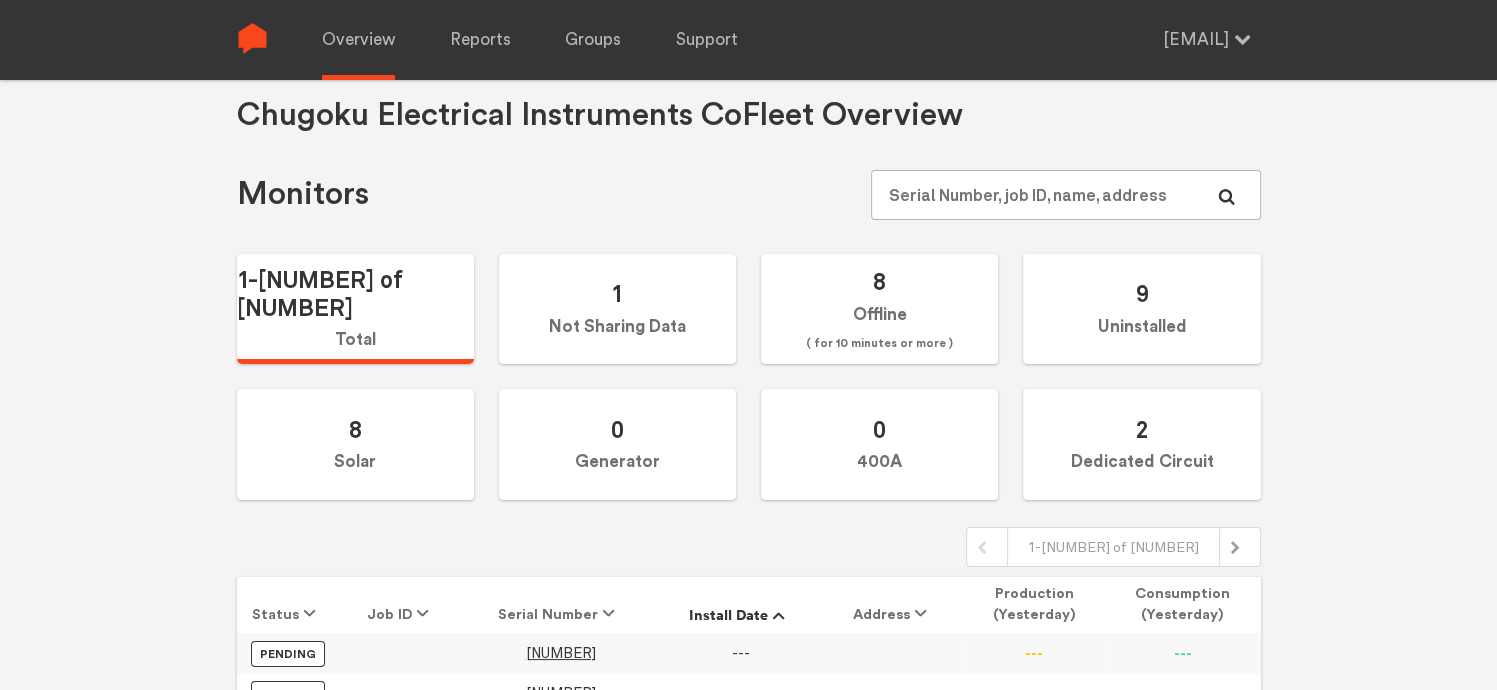 drag, startPoint x: 121, startPoint y: 533, endPoint x: 135, endPoint y: 523, distance: 17.20465 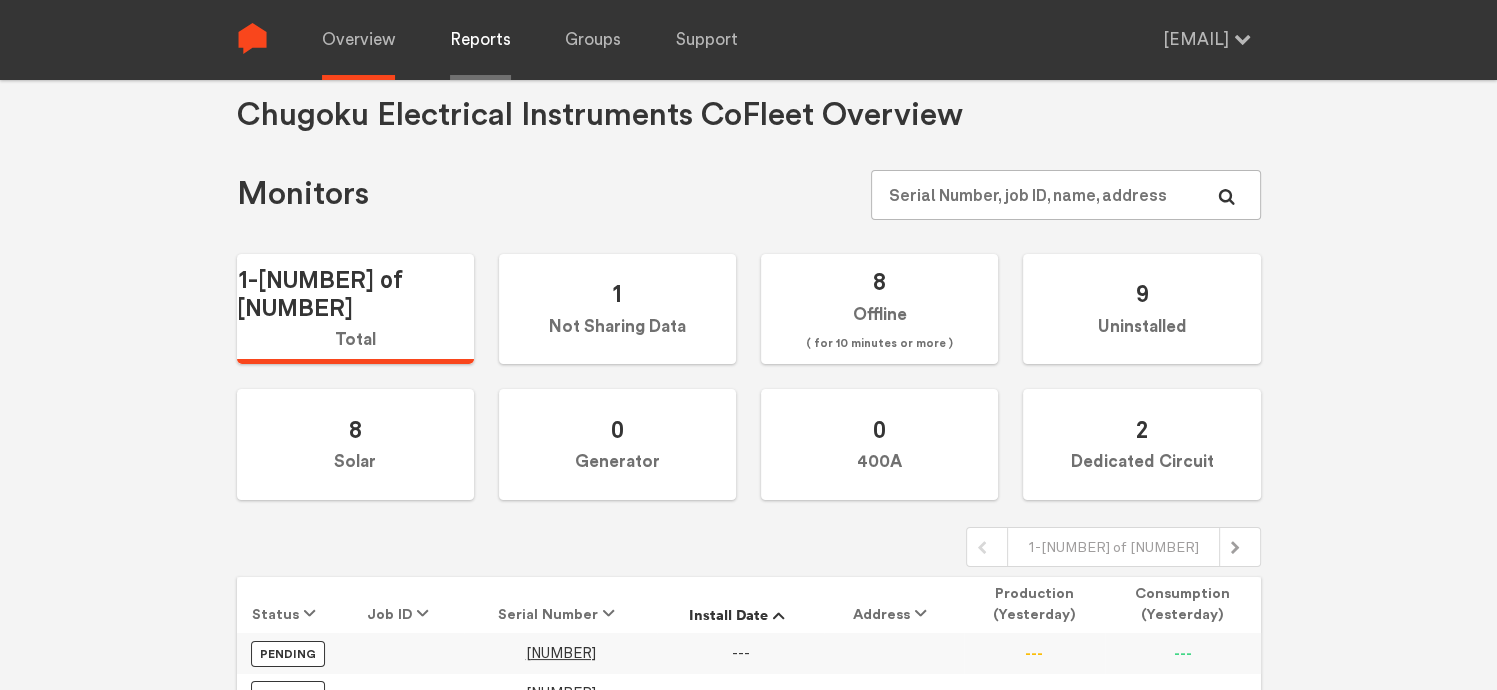 click on "Reports" at bounding box center [480, 40] 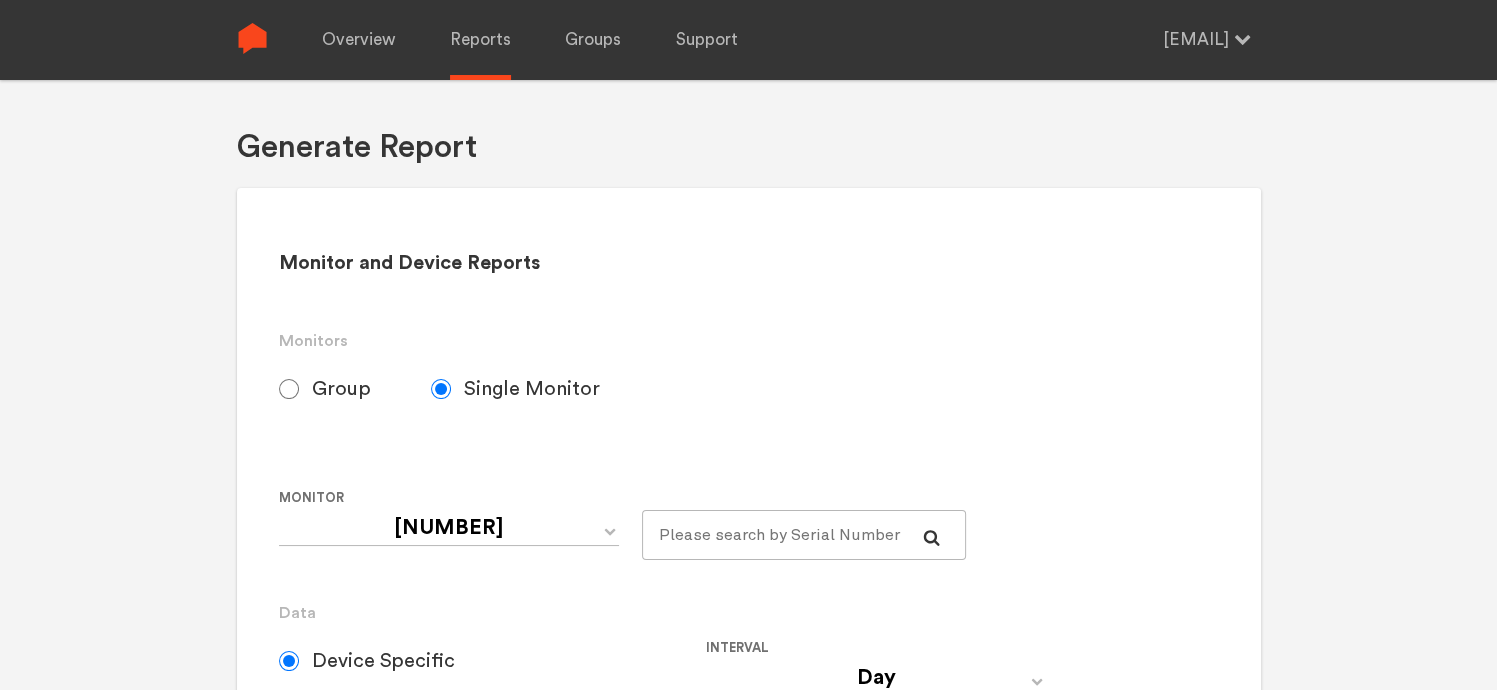 click on "Group" at bounding box center (289, 389) 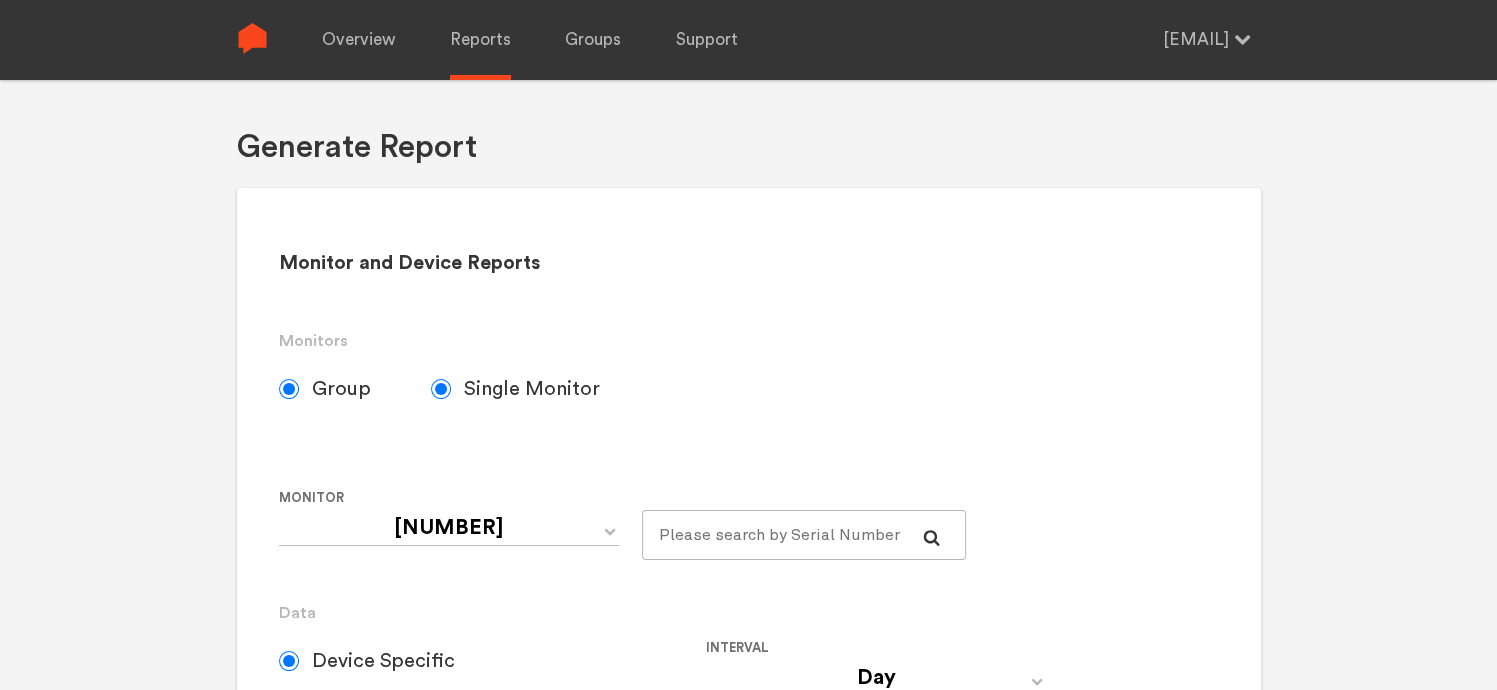 radio on "true" 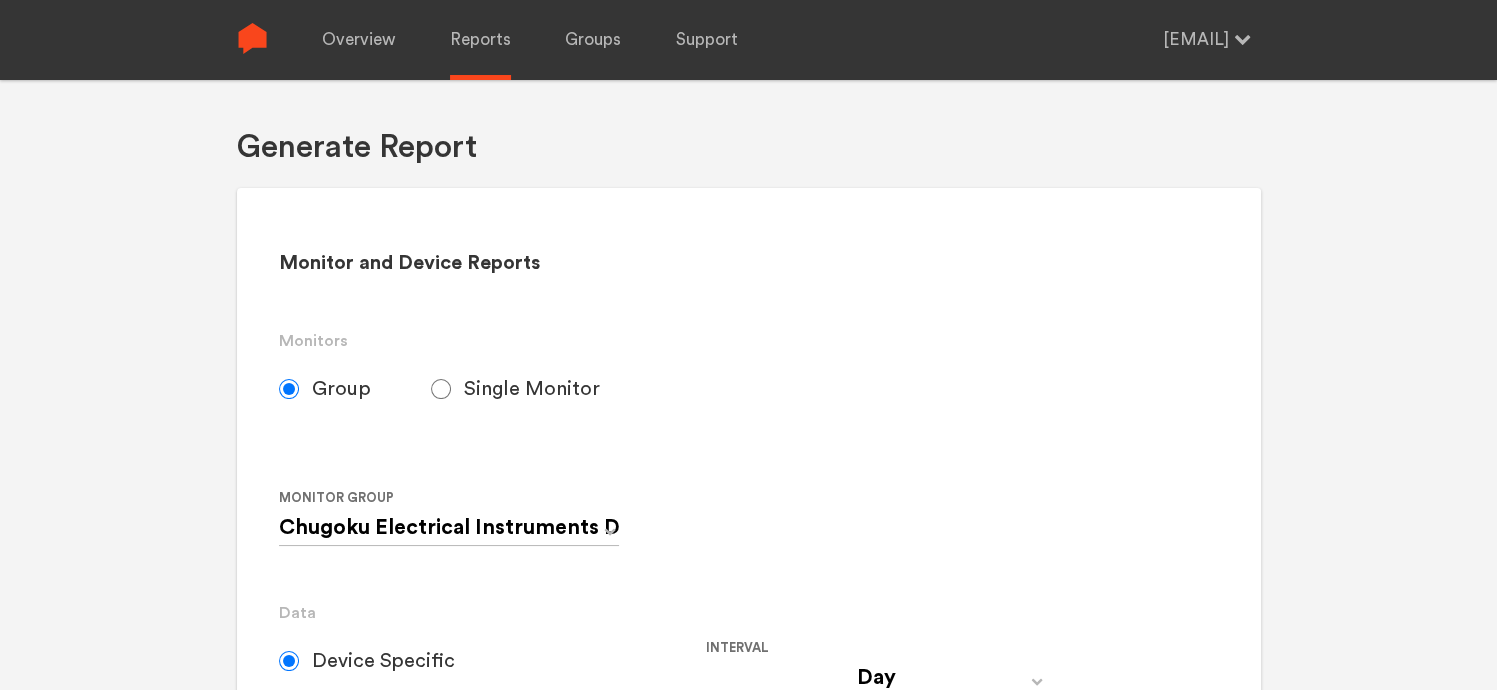 click on "Single Monitor" at bounding box center [441, 389] 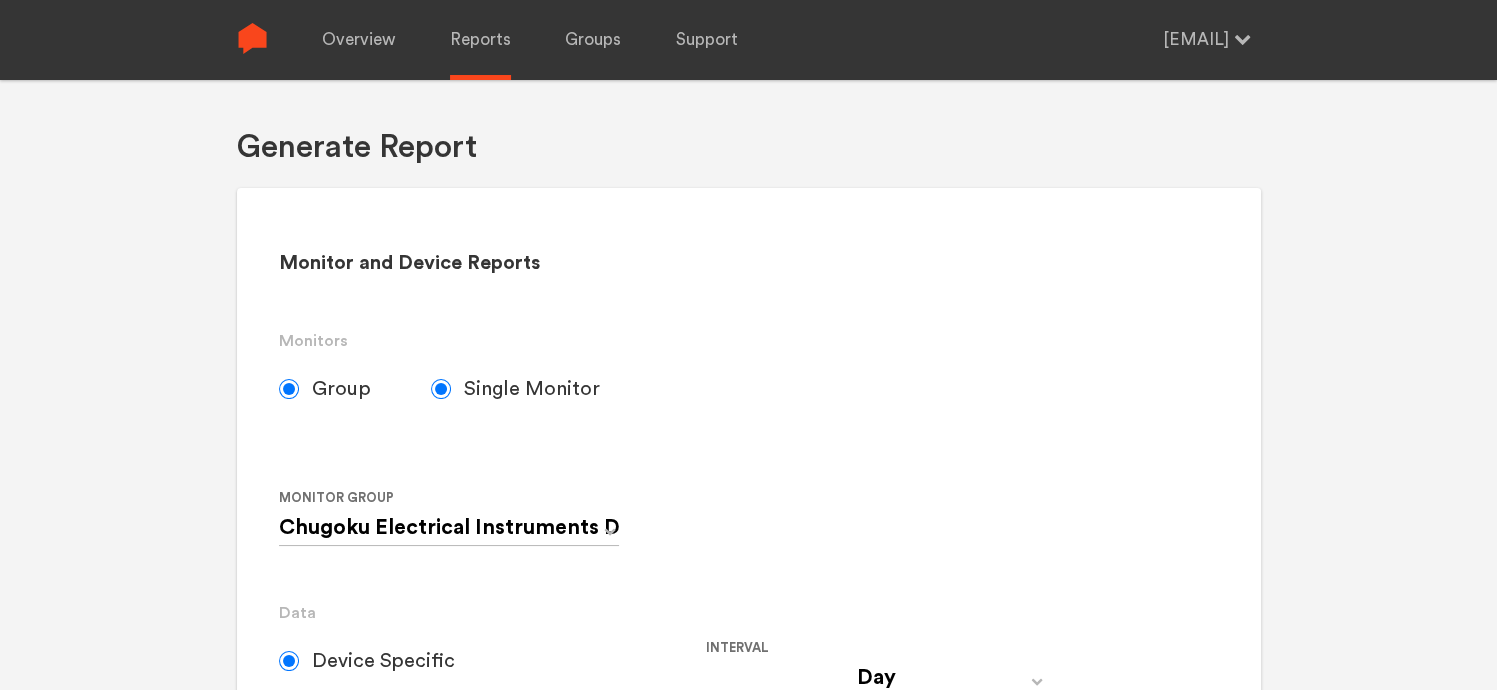 radio on "false" 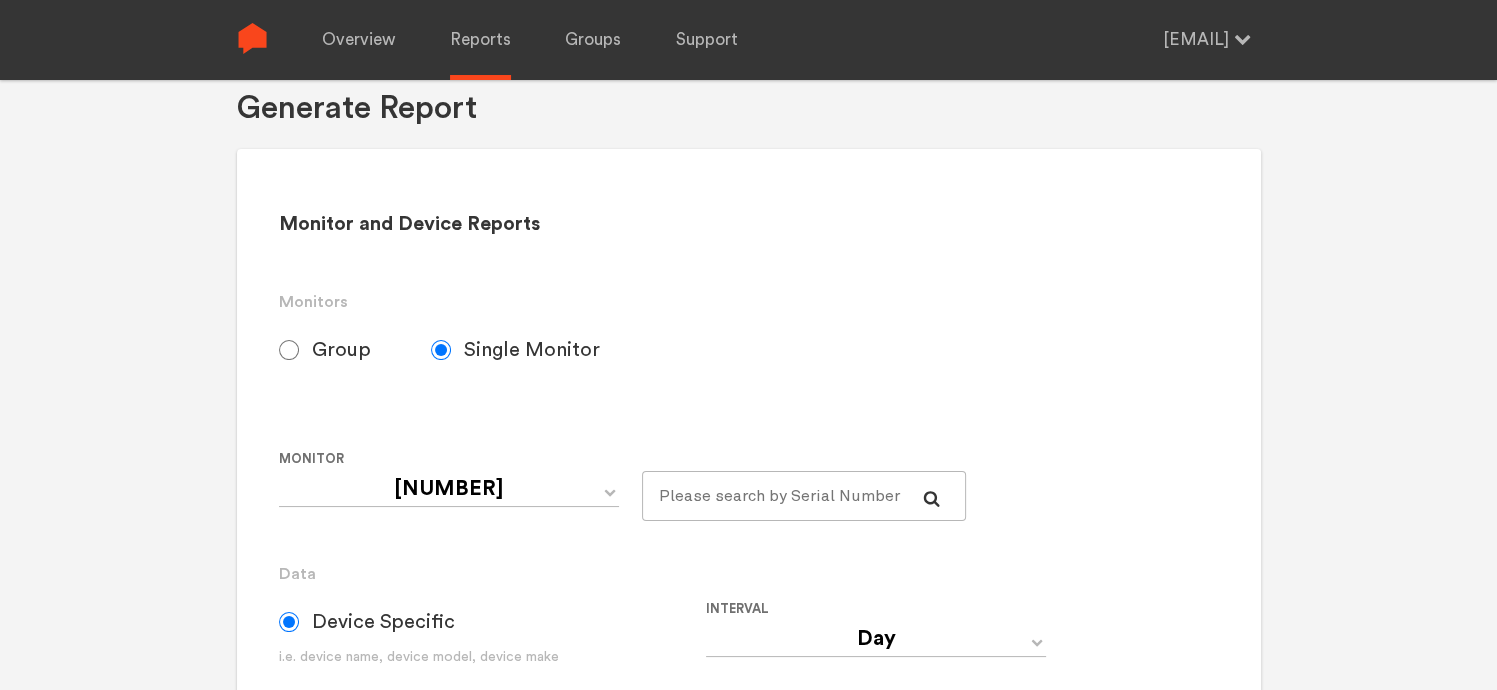 scroll, scrollTop: 28, scrollLeft: 0, axis: vertical 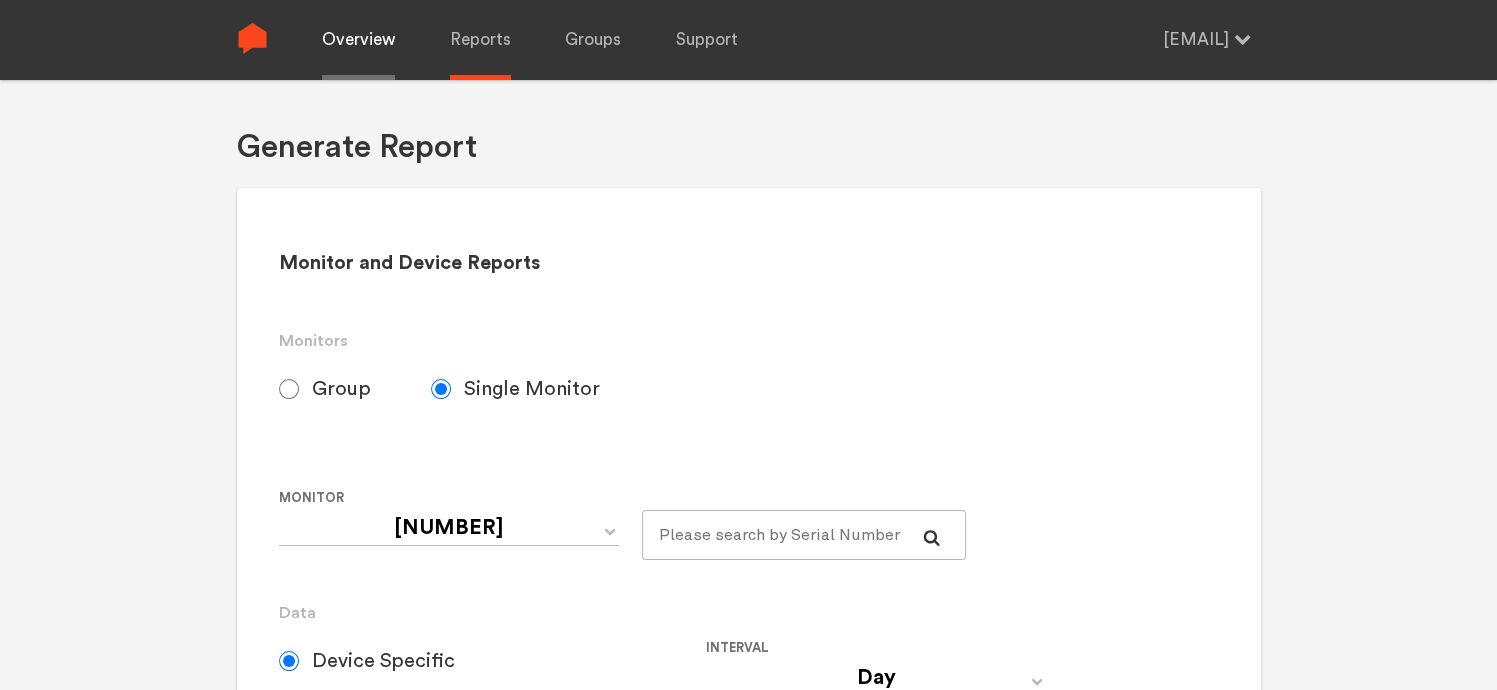 drag, startPoint x: 345, startPoint y: 38, endPoint x: 360, endPoint y: 43, distance: 15.811388 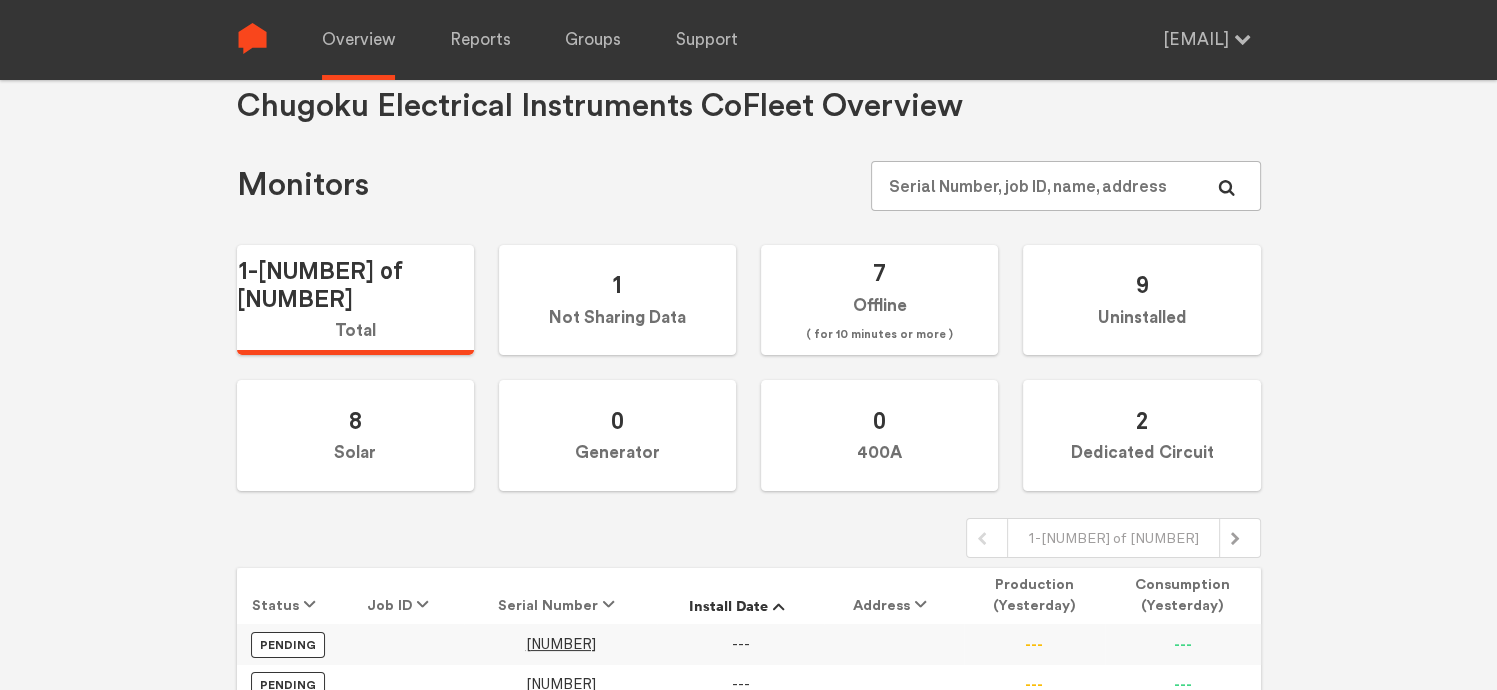 scroll, scrollTop: 0, scrollLeft: 0, axis: both 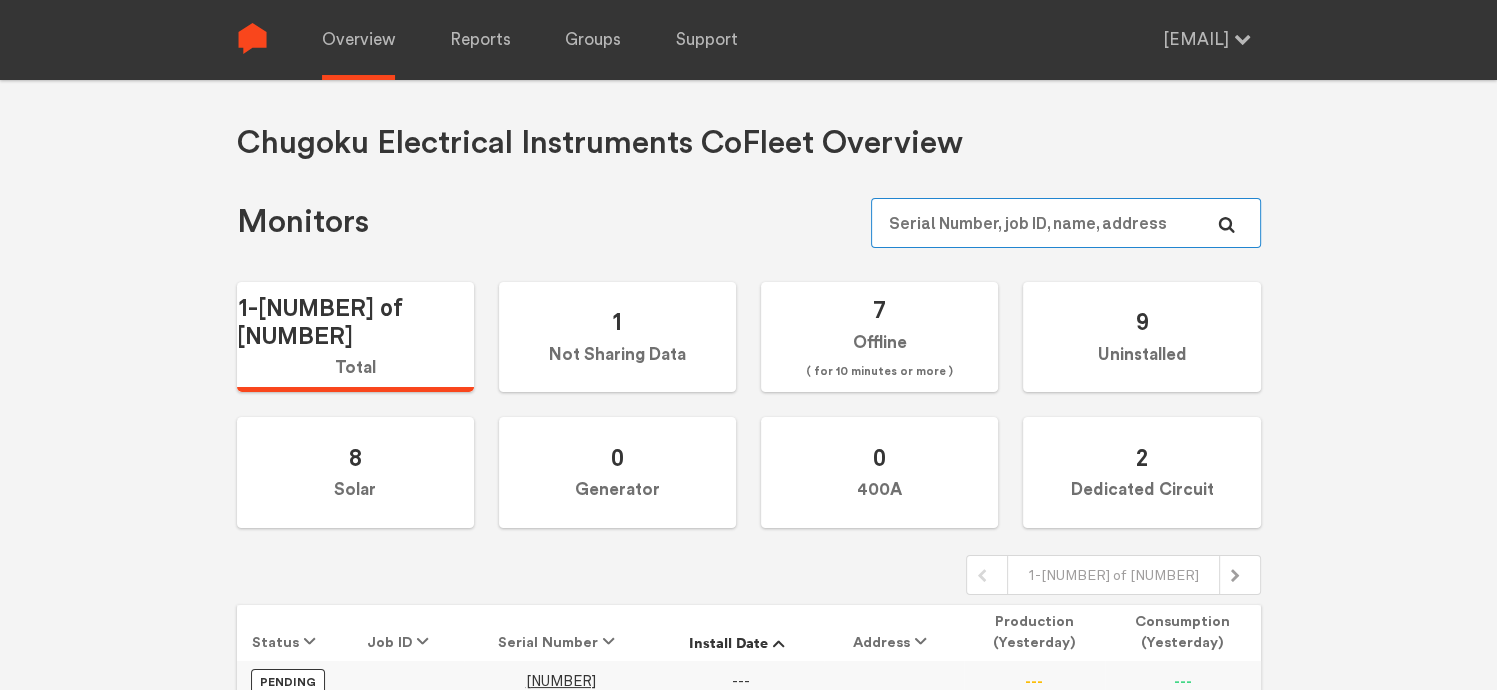 click at bounding box center [1065, 223] 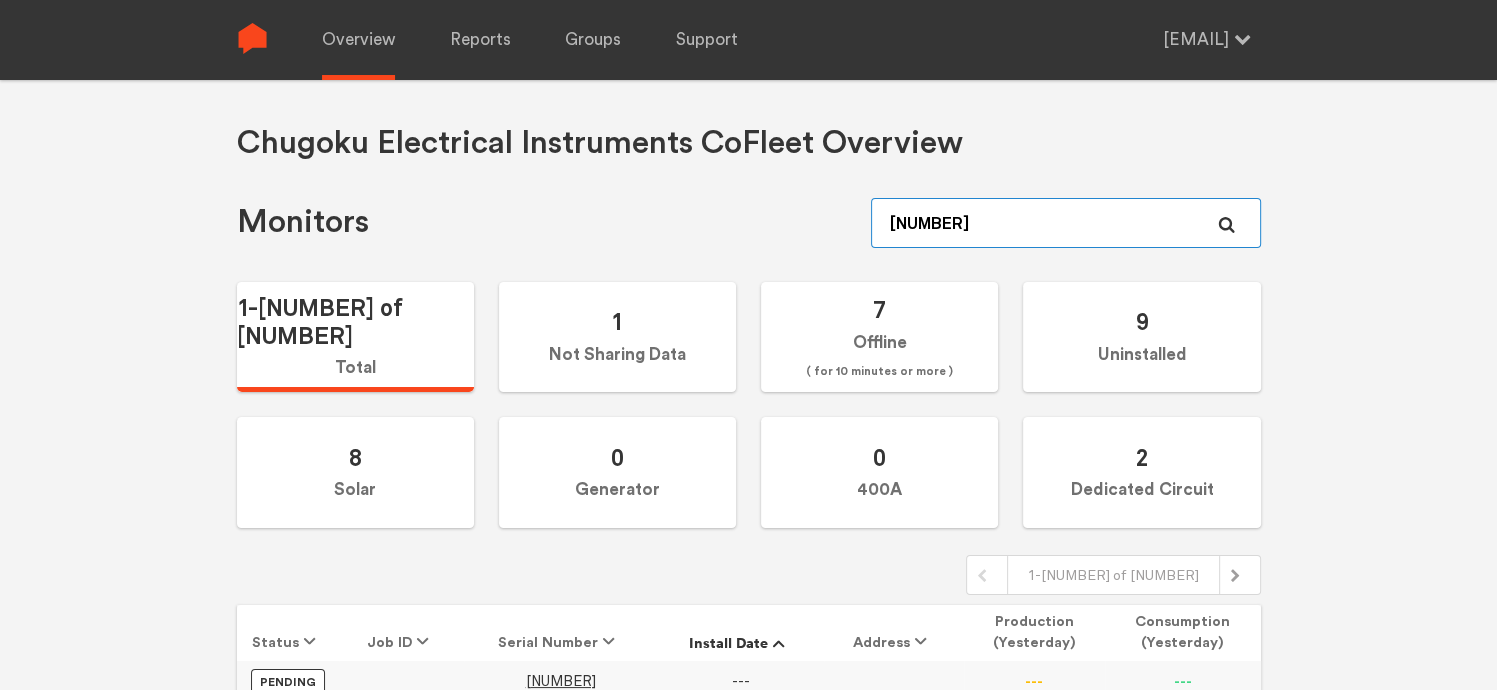 type on "[NUMBER]" 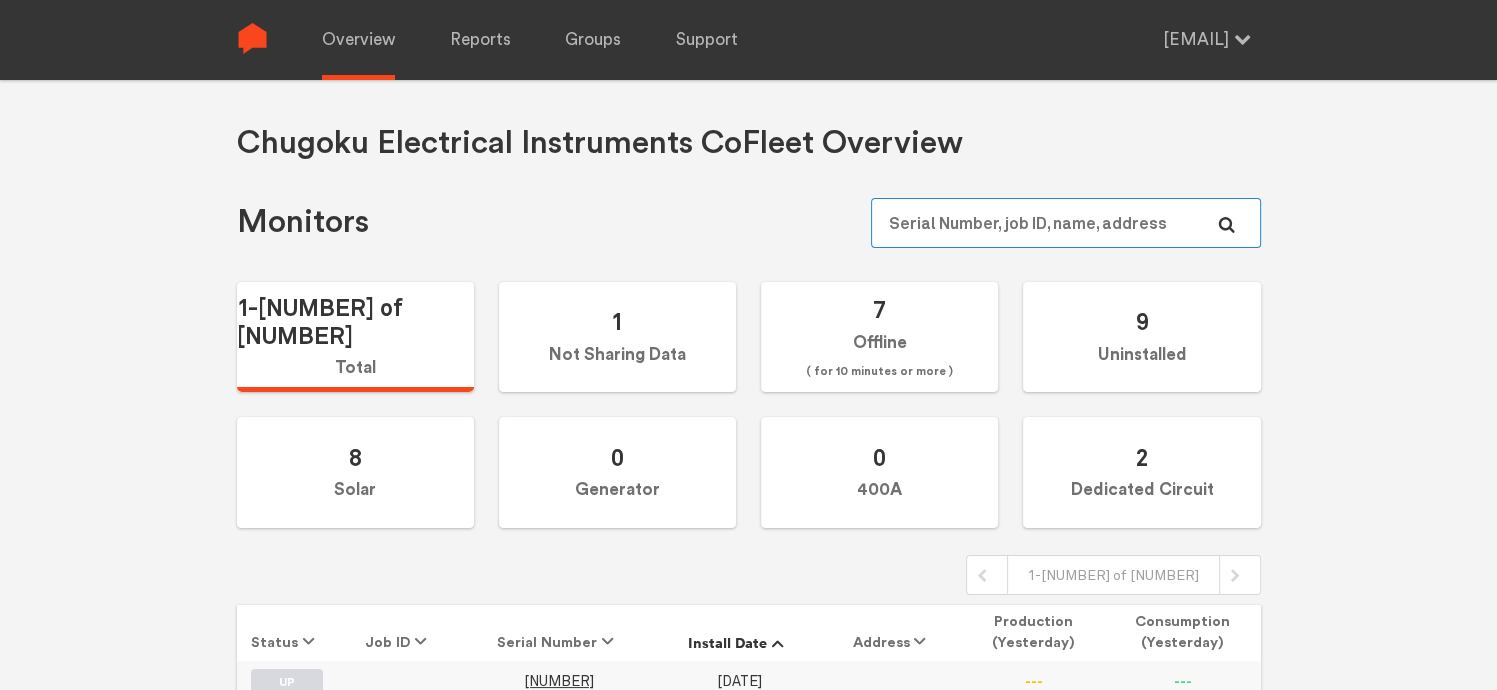 scroll, scrollTop: 108, scrollLeft: 0, axis: vertical 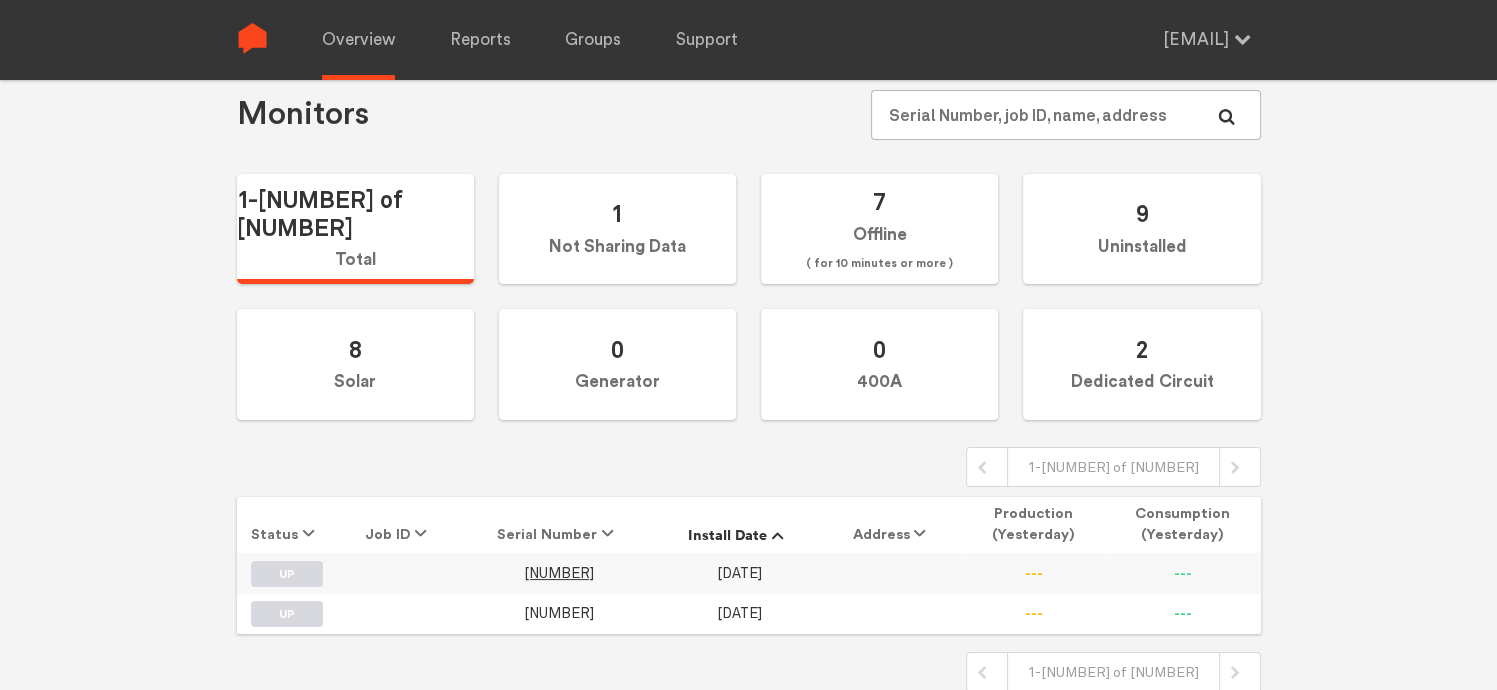 click on "[NUMBER]" at bounding box center [559, 613] 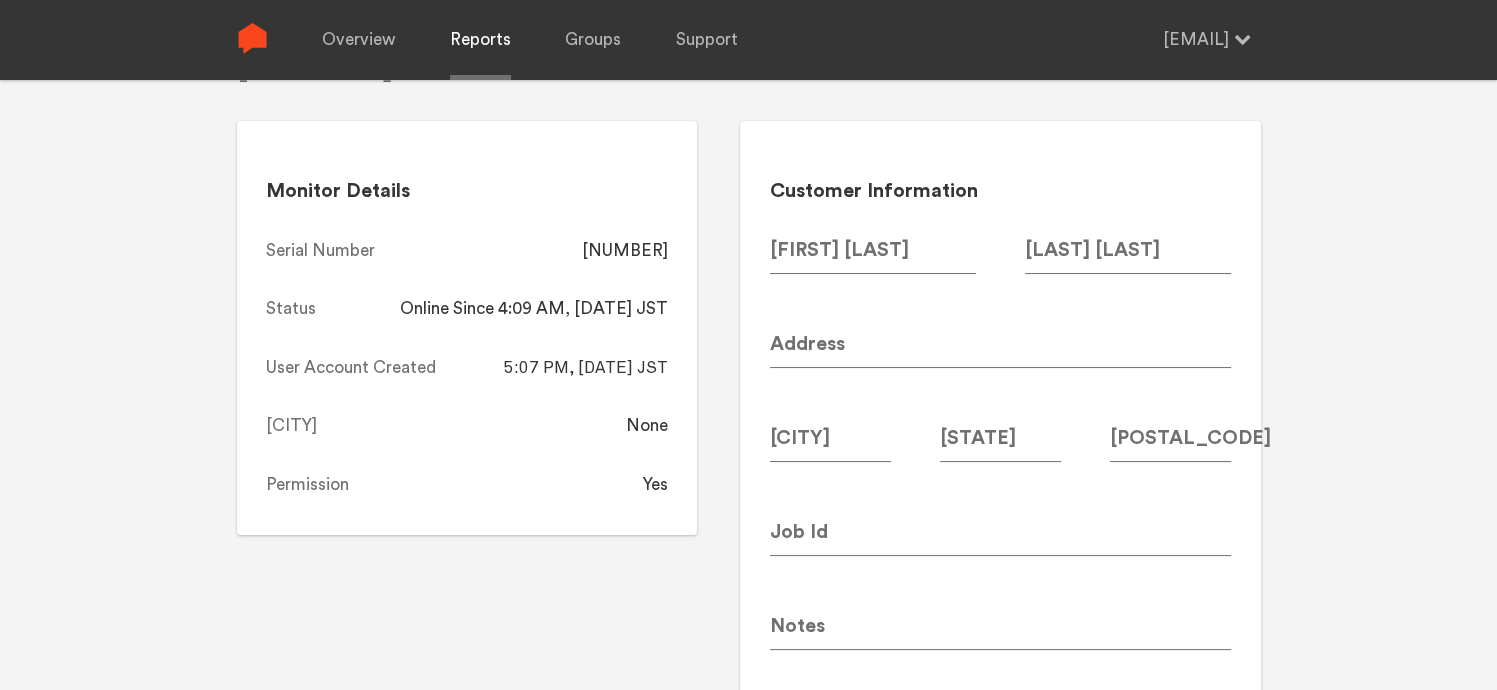 click on "Reports" at bounding box center [480, 40] 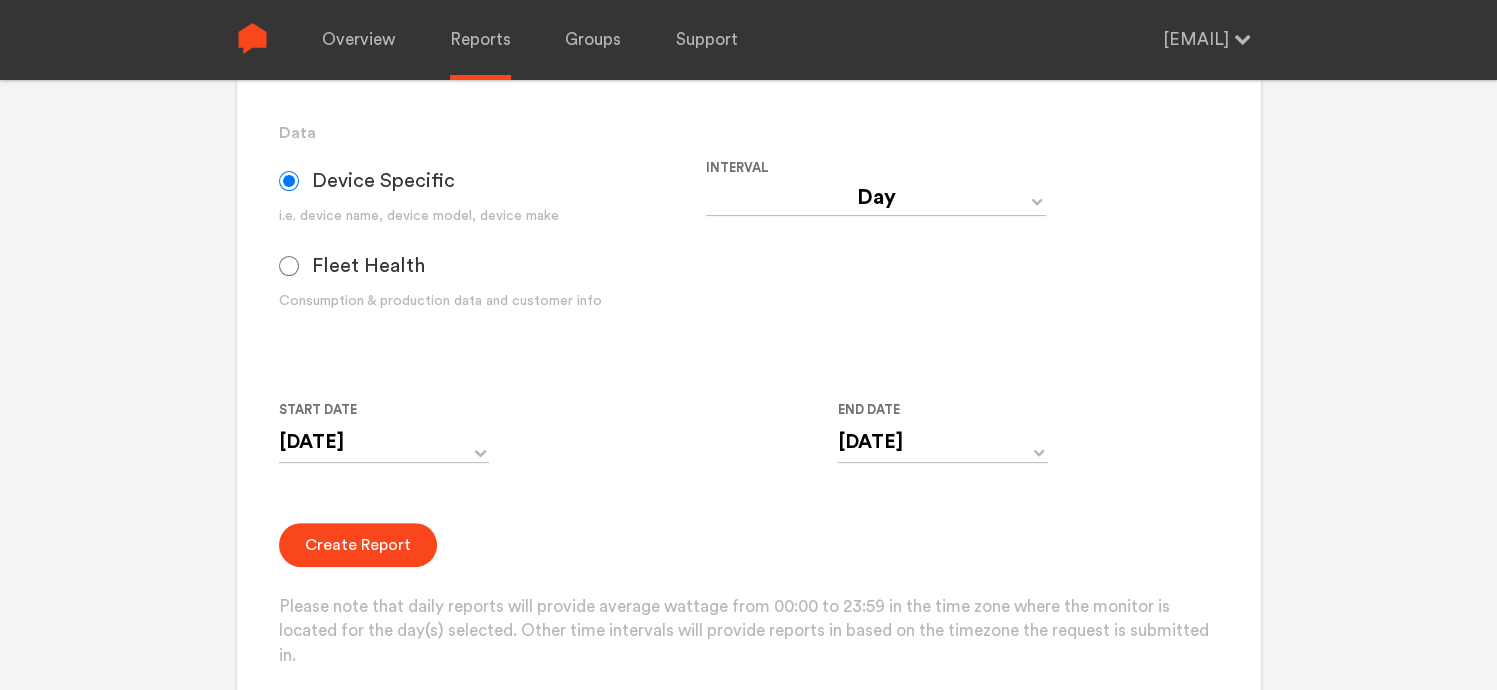 scroll, scrollTop: 508, scrollLeft: 0, axis: vertical 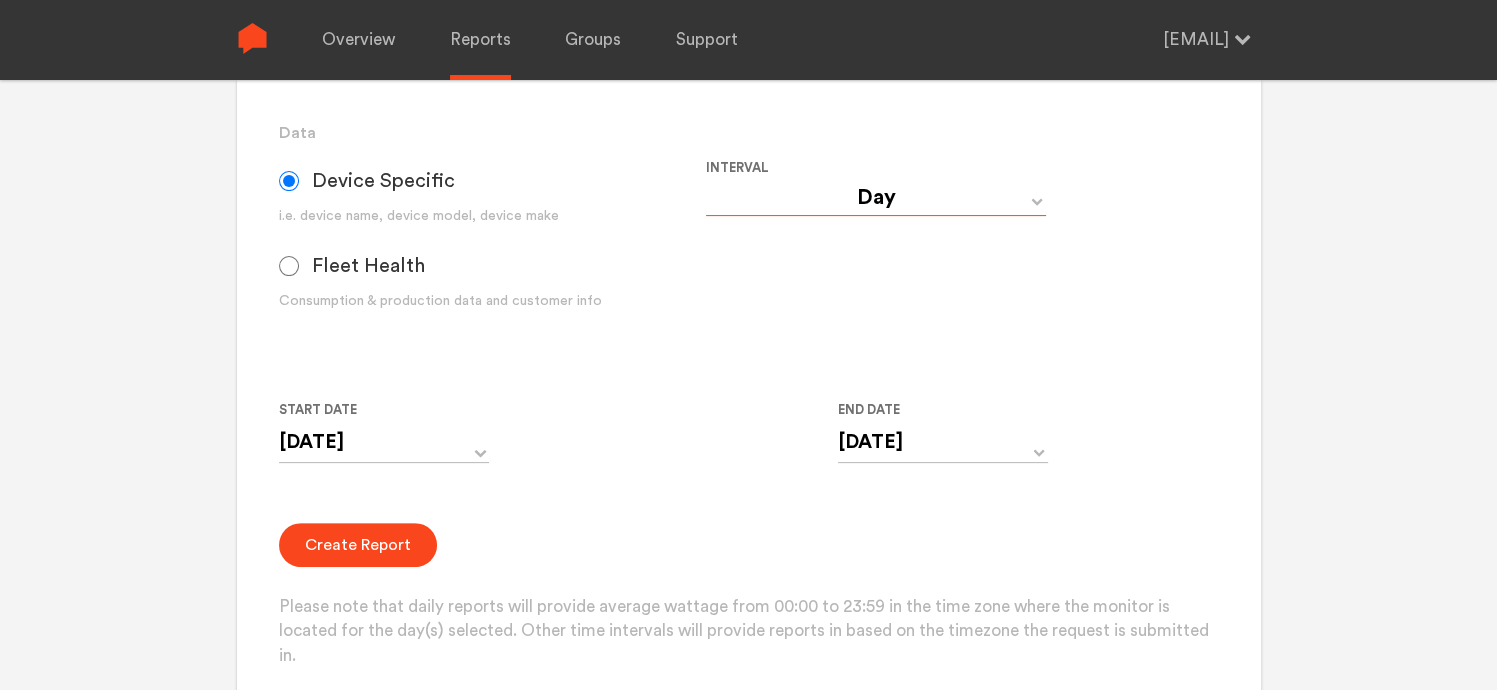 click on "Day Year Month Week Hour 30 Minute 15 Minute 5 Minute Minute" at bounding box center (876, 198) 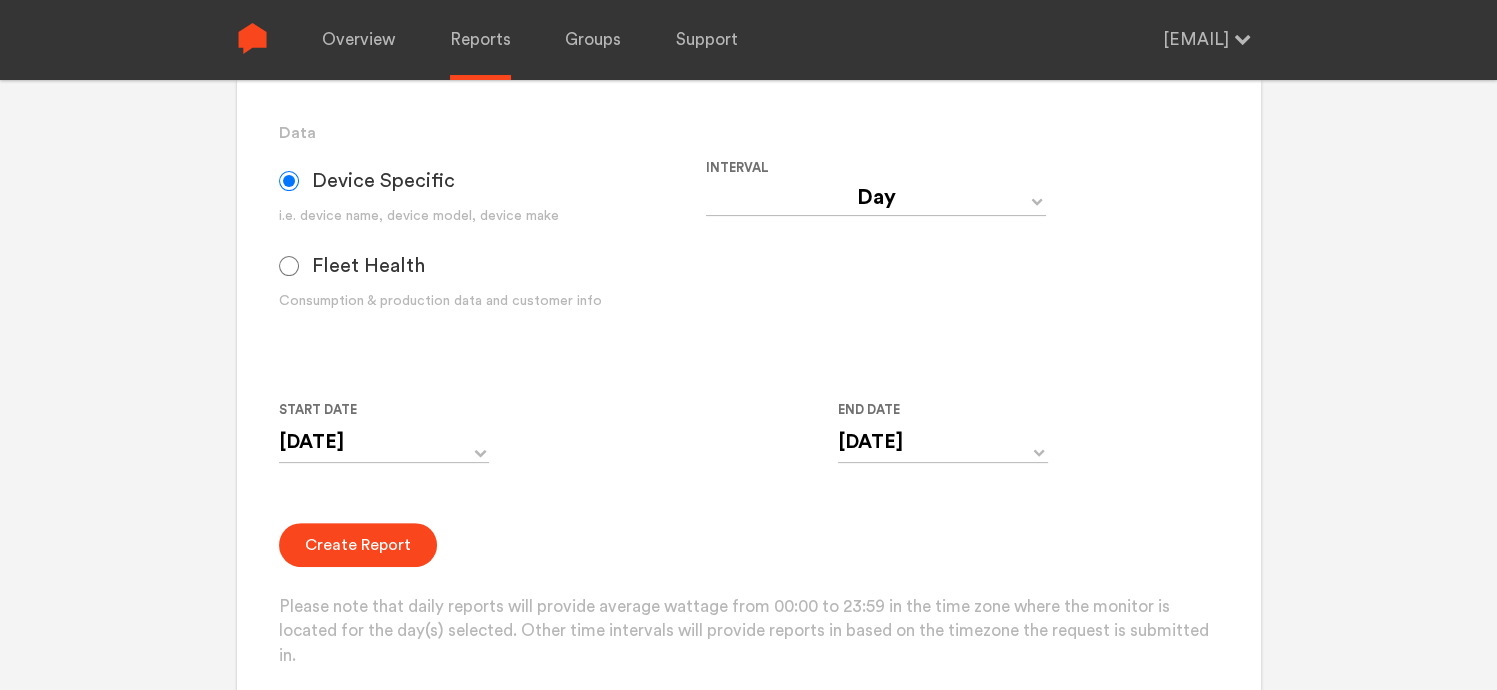 drag, startPoint x: 567, startPoint y: 443, endPoint x: 605, endPoint y: 445, distance: 38.052597 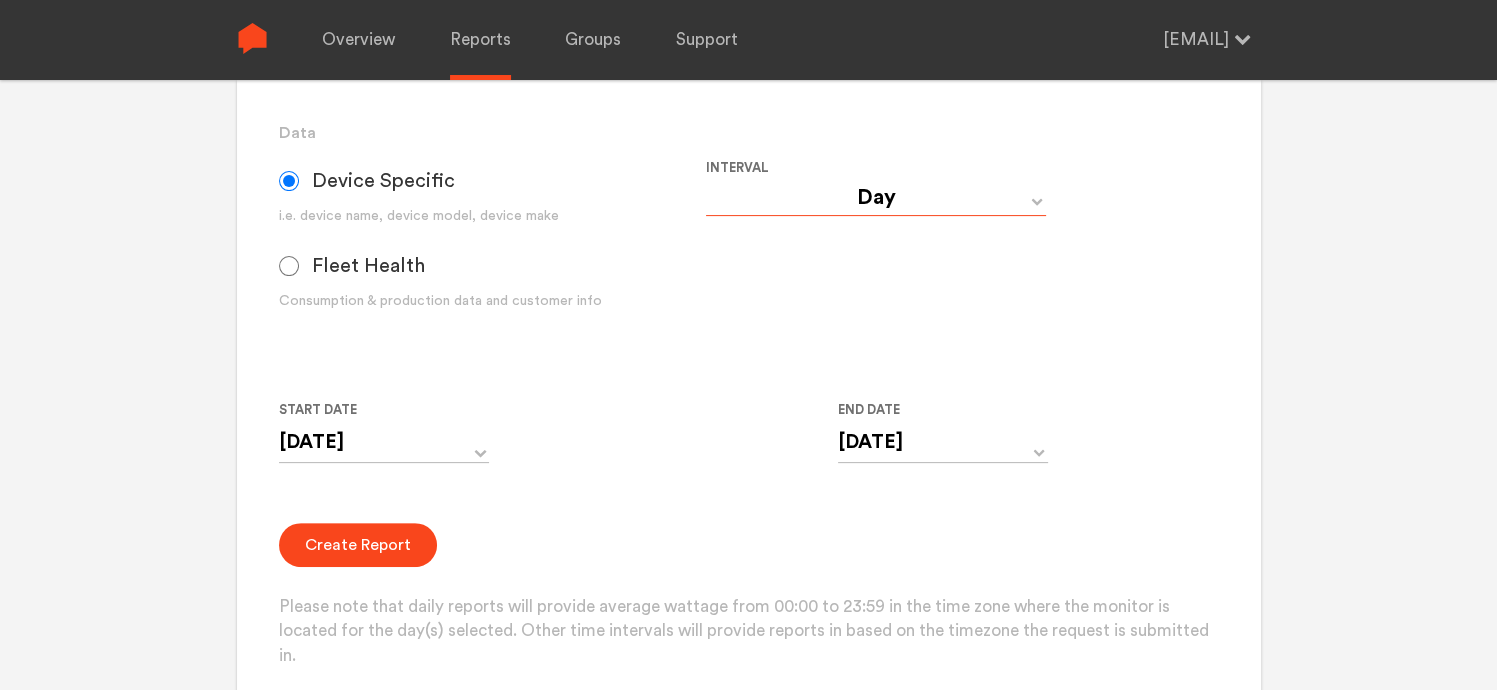 click on "Day Year Month Week Hour 30 Minute 15 Minute 5 Minute Minute" at bounding box center [876, 198] 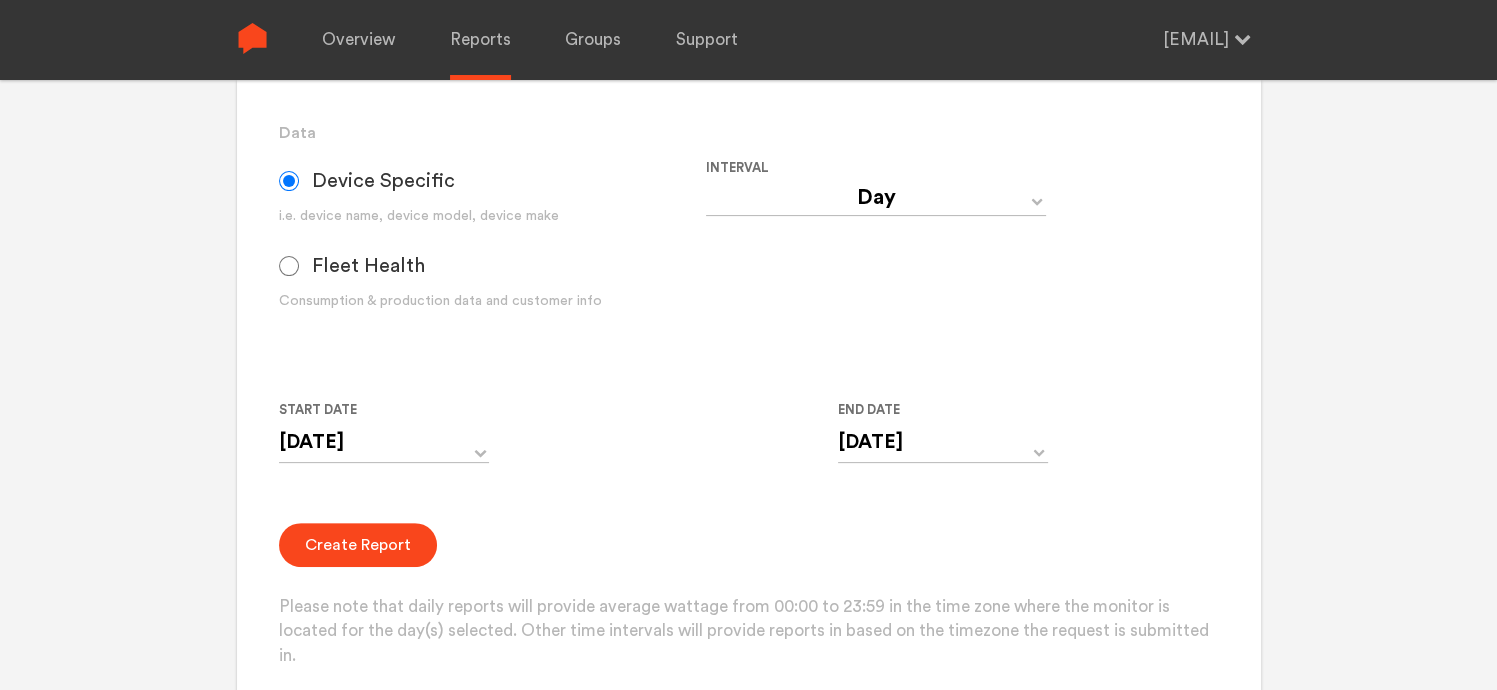 drag, startPoint x: 656, startPoint y: 266, endPoint x: 644, endPoint y: 251, distance: 19.209373 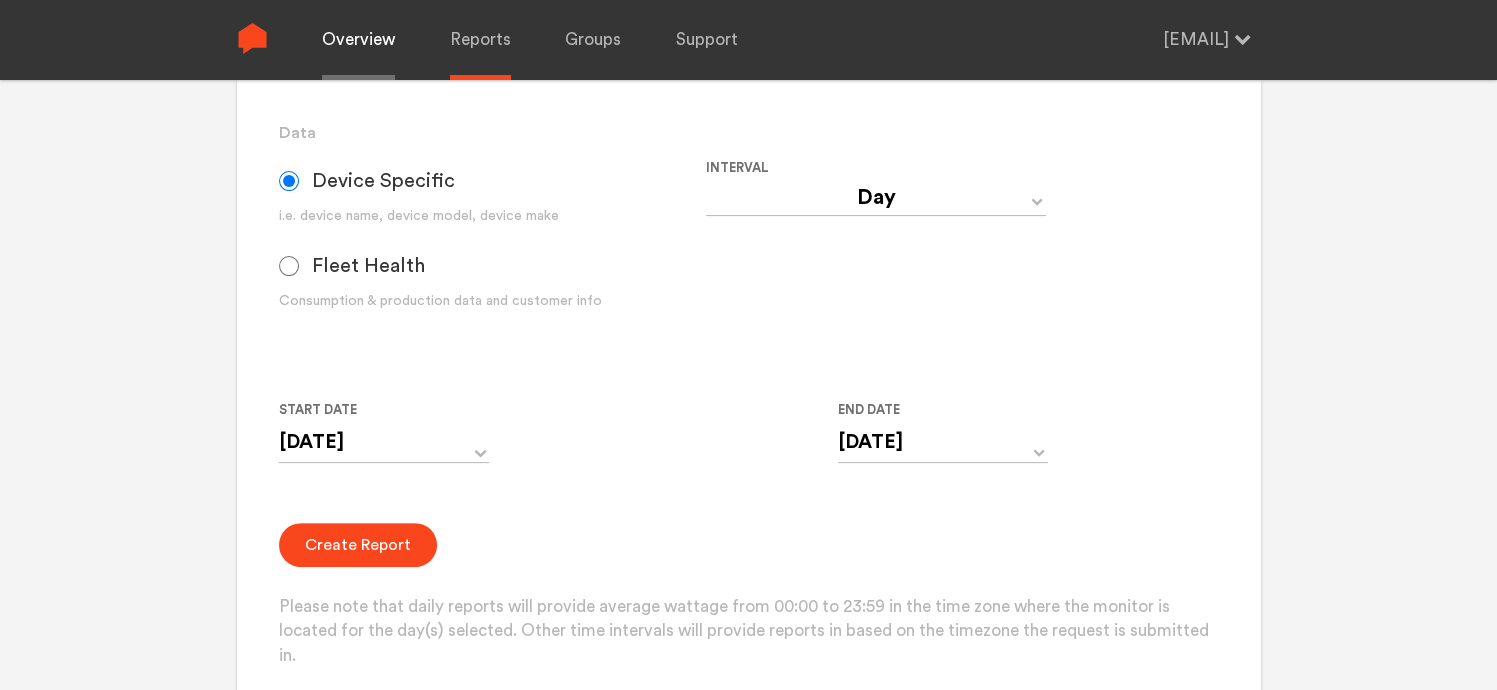 click on "Overview" at bounding box center (358, 40) 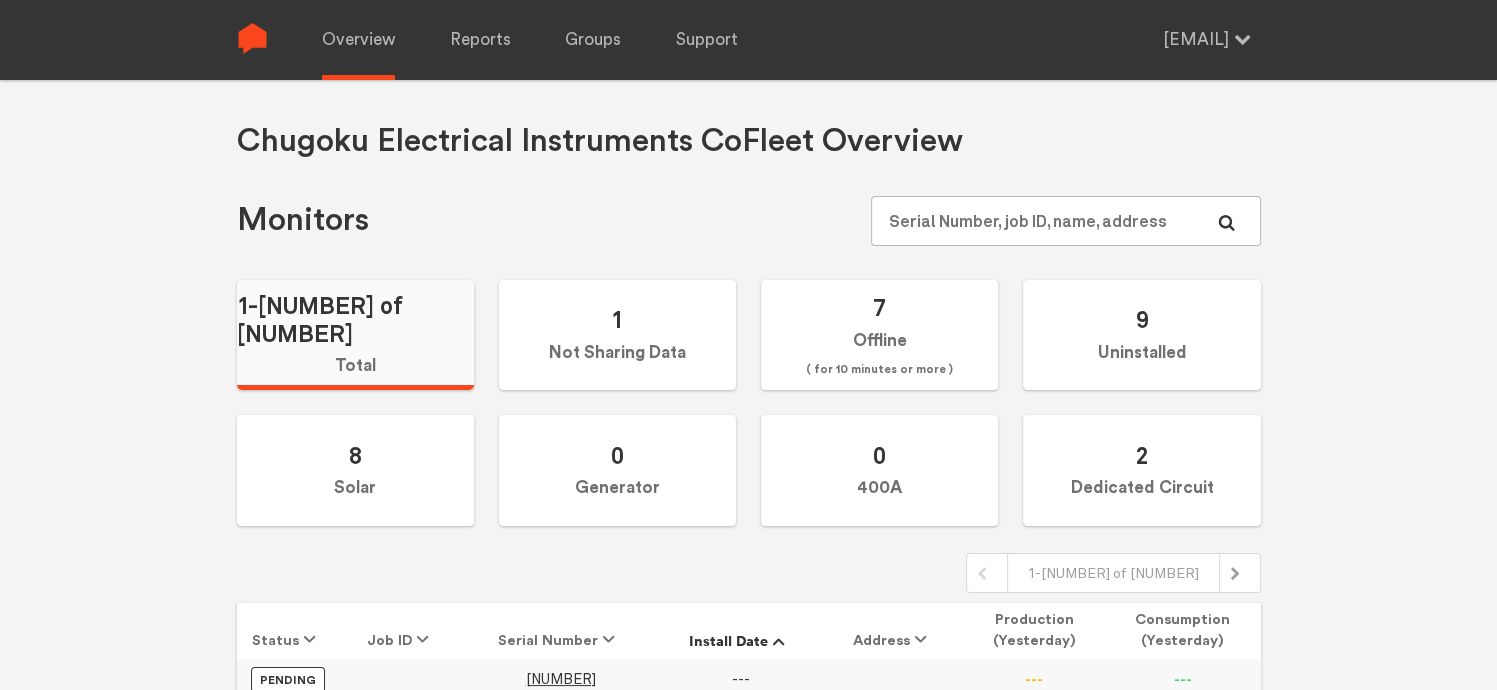 scroll, scrollTop: 0, scrollLeft: 0, axis: both 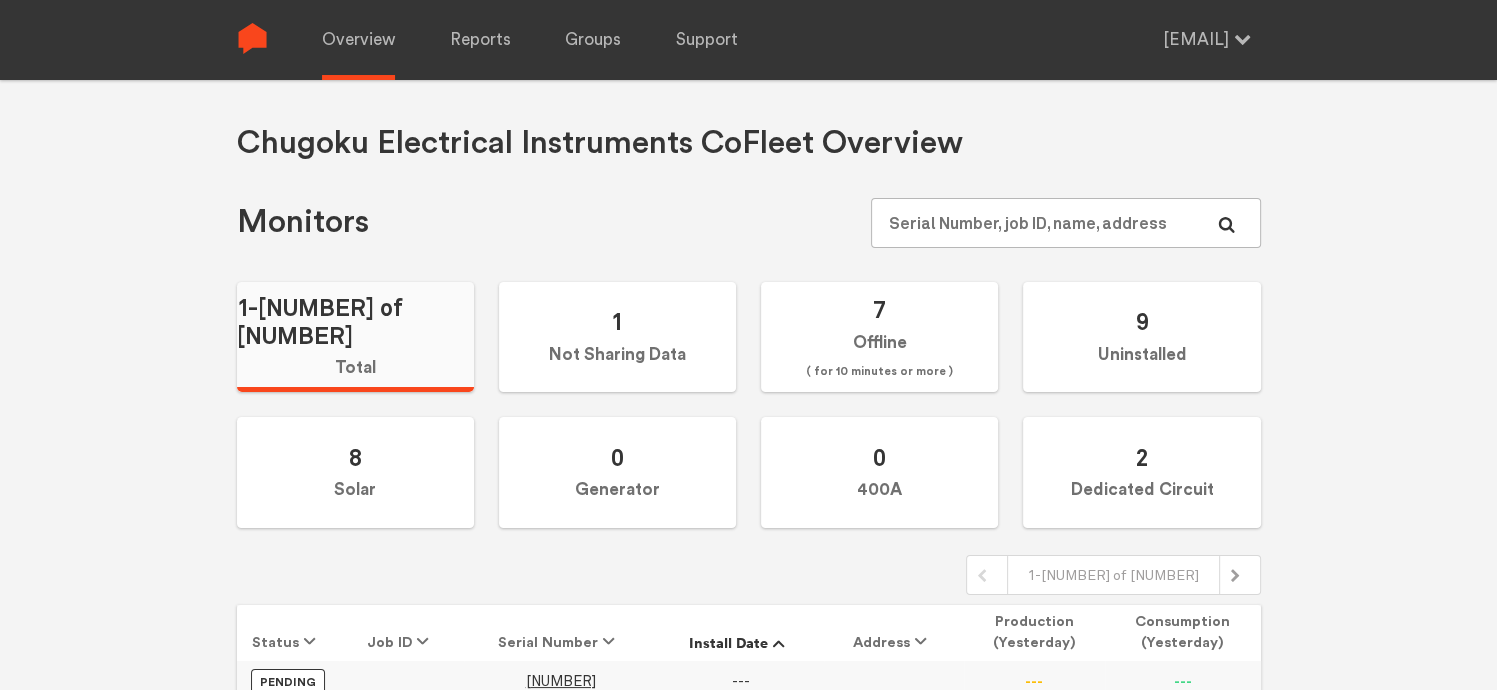 click on "[NUMBER] Total" at bounding box center (355, 337) 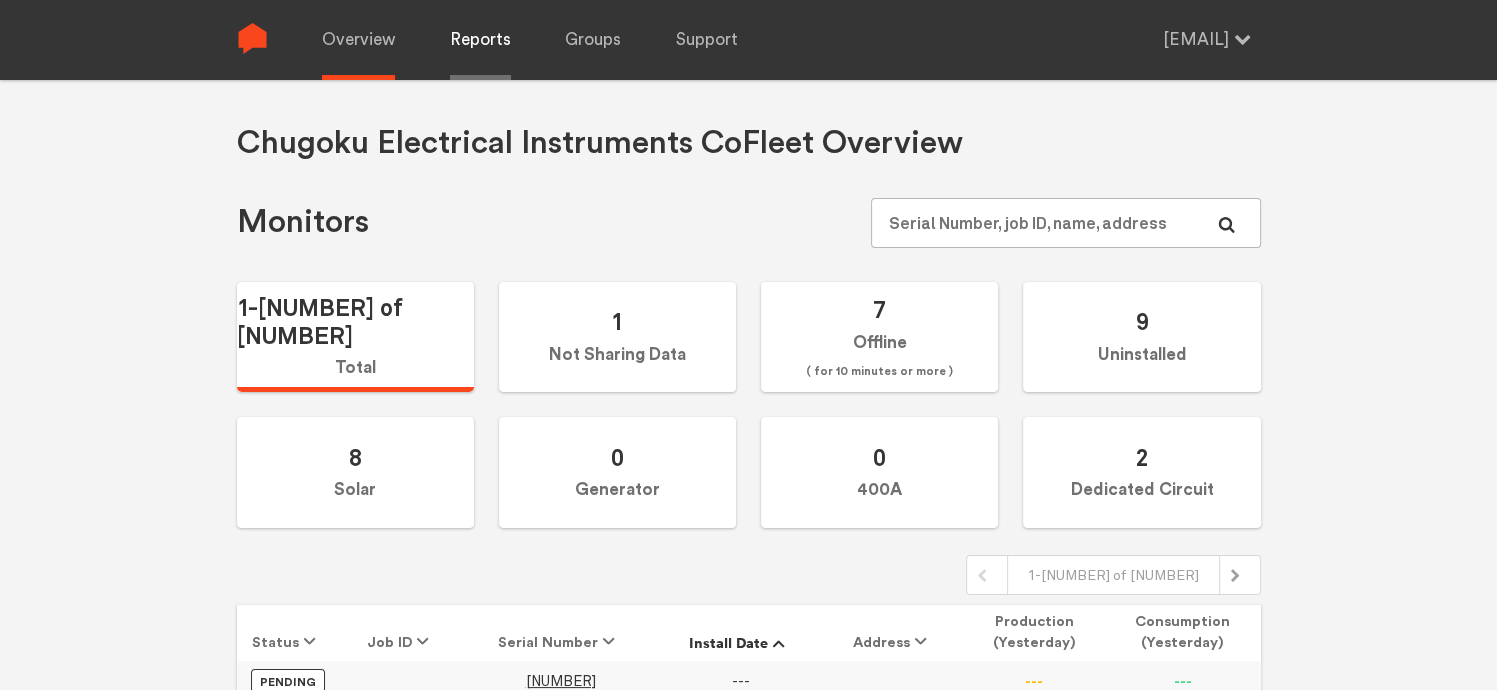 click on "Reports" at bounding box center (480, 40) 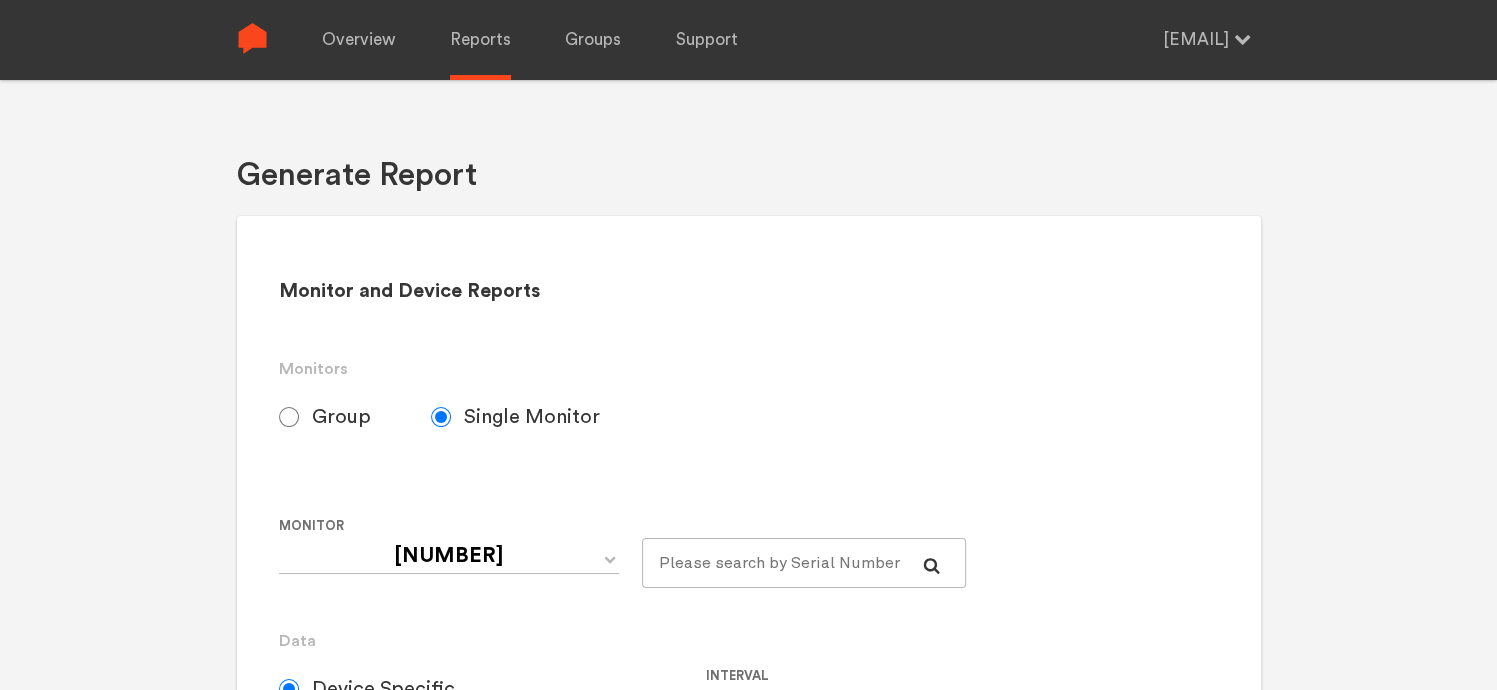 click on "Group" at bounding box center [341, 417] 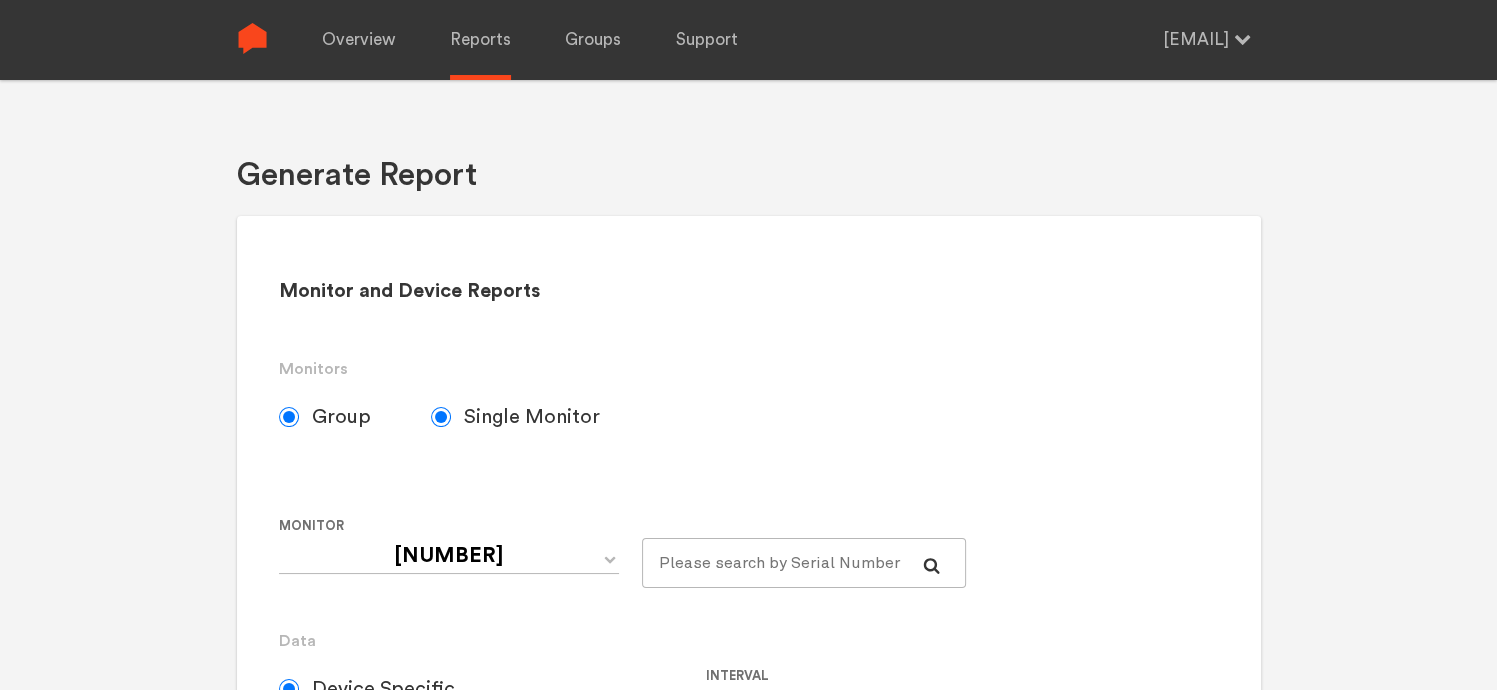 radio on "false" 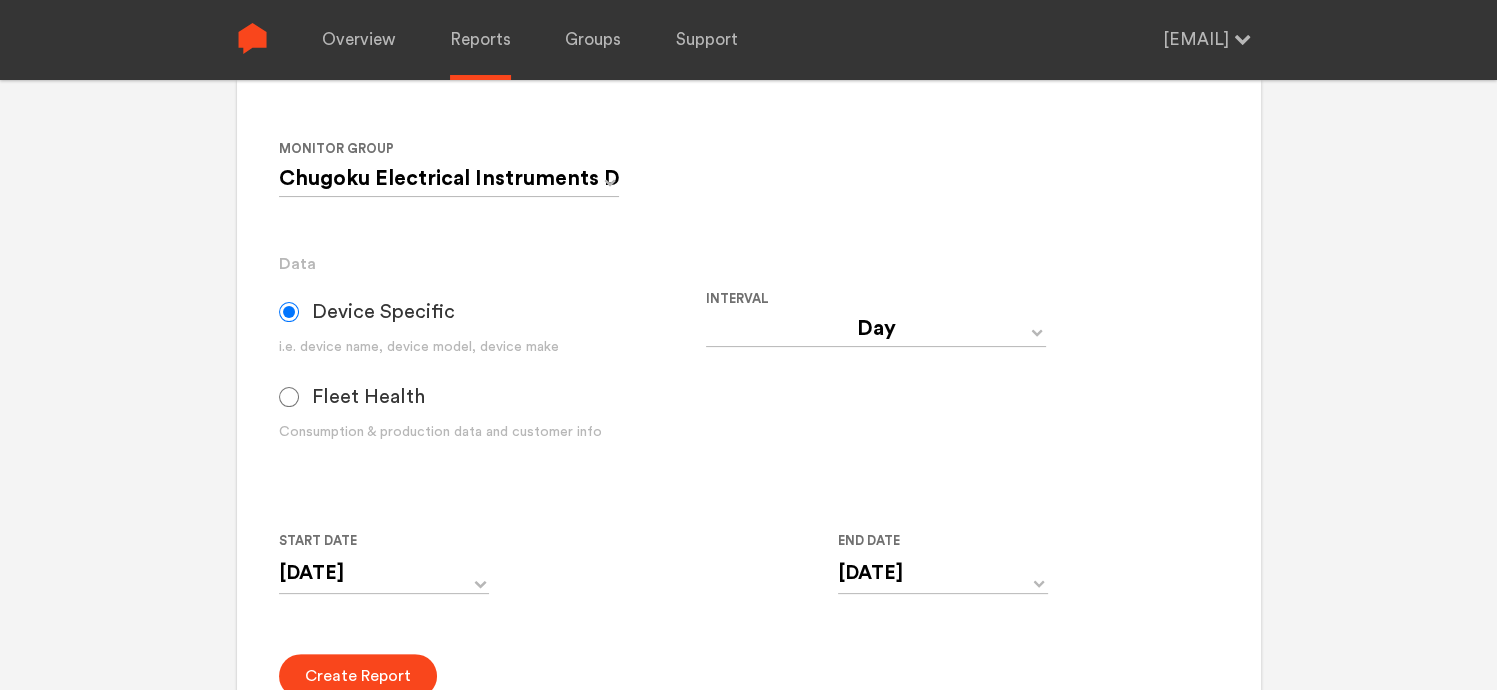 scroll, scrollTop: 400, scrollLeft: 0, axis: vertical 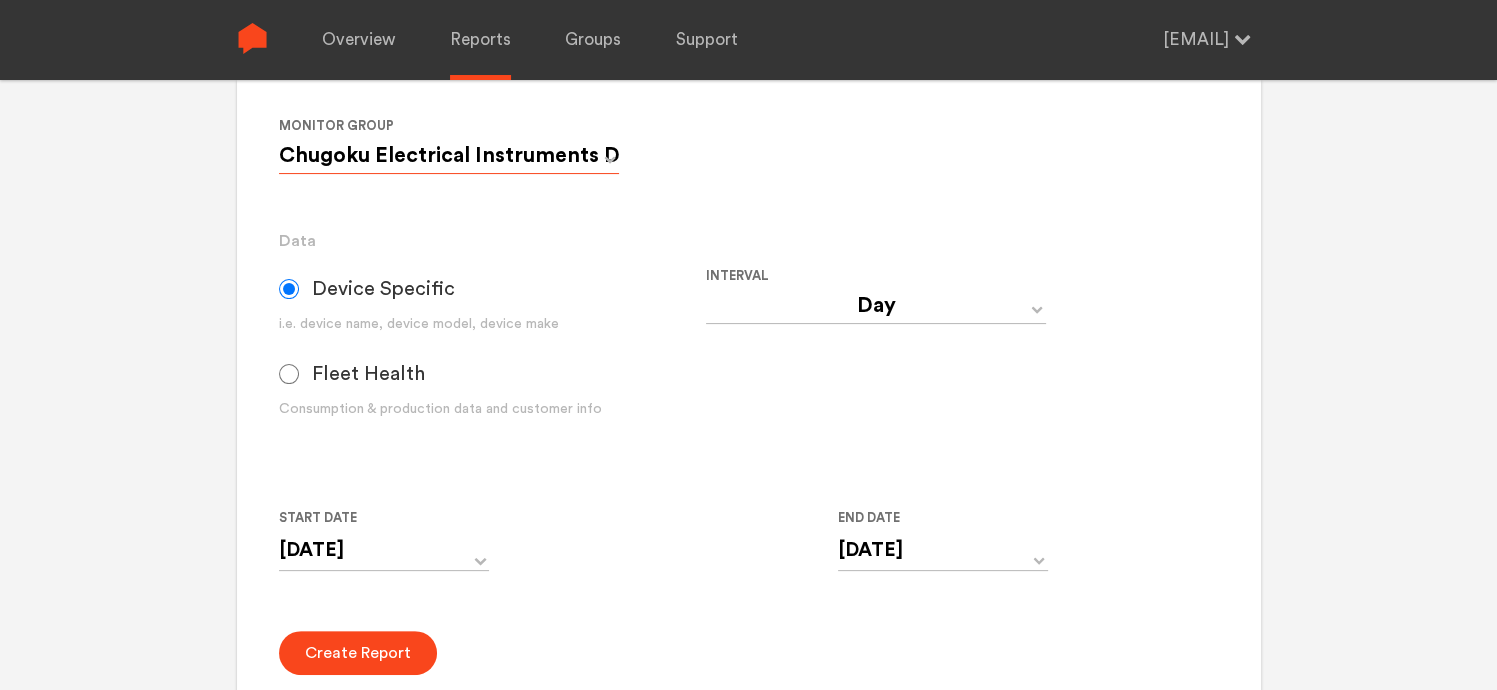 click on "Chugoku Electrical Instruments Default Group CHK Orange Box Pilot CHK Gray Box Group" at bounding box center (449, 156) 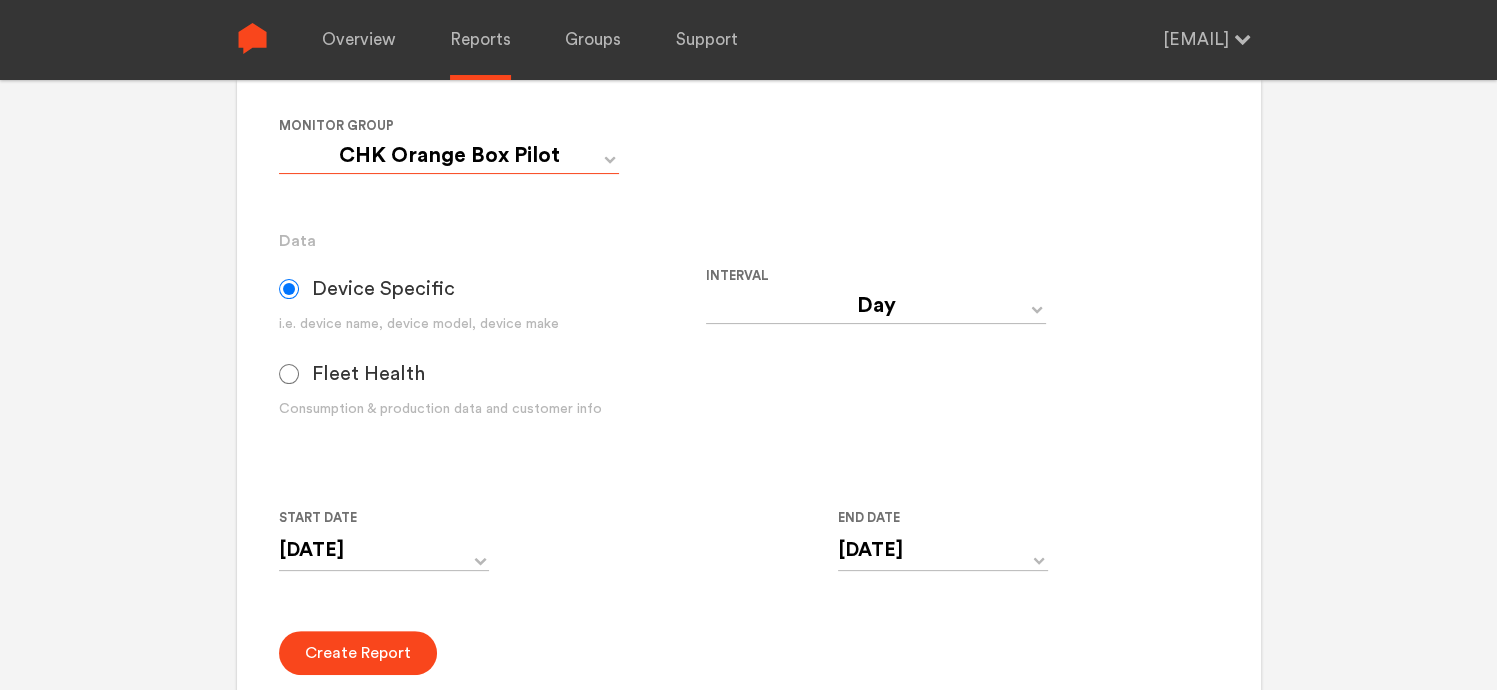 click on "Chugoku Electrical Instruments Default Group CHK Orange Box Pilot CHK Gray Box Group" at bounding box center [449, 156] 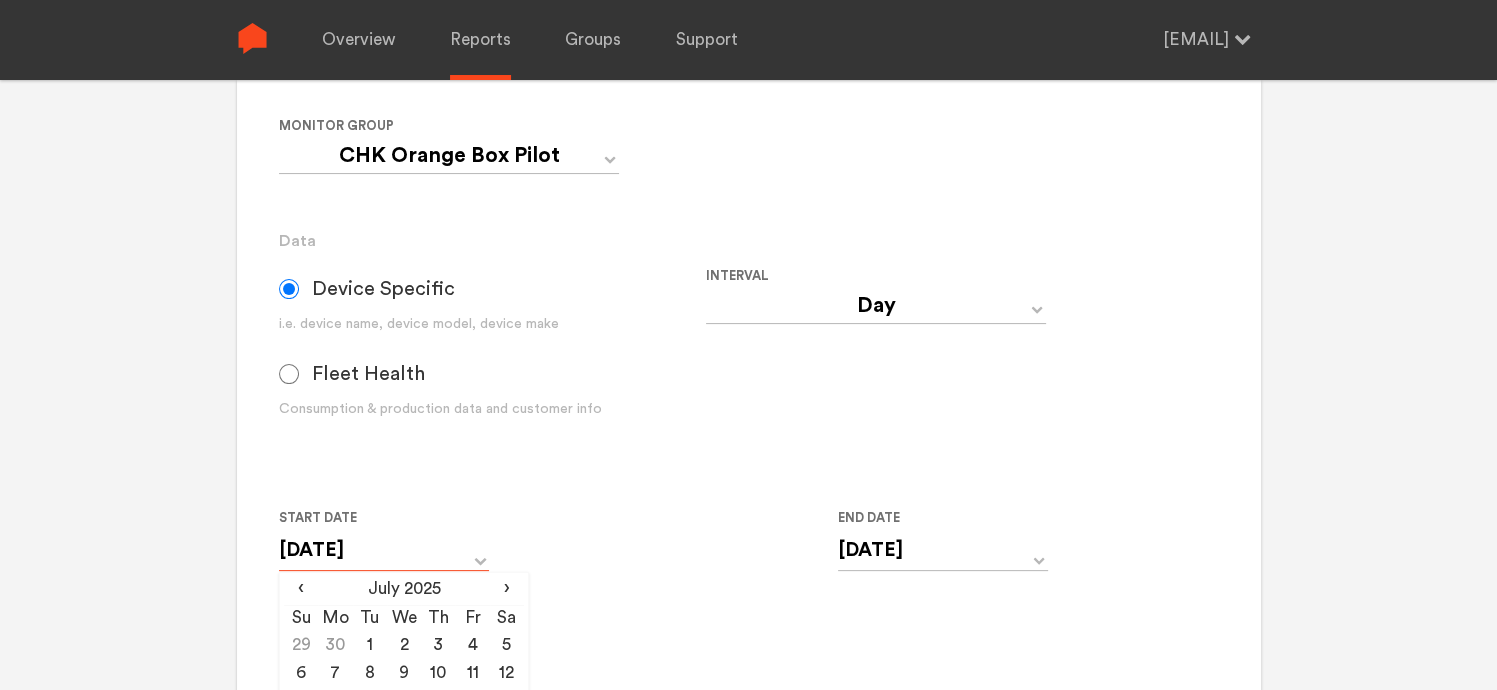 click on "[DATE]" at bounding box center [384, 550] 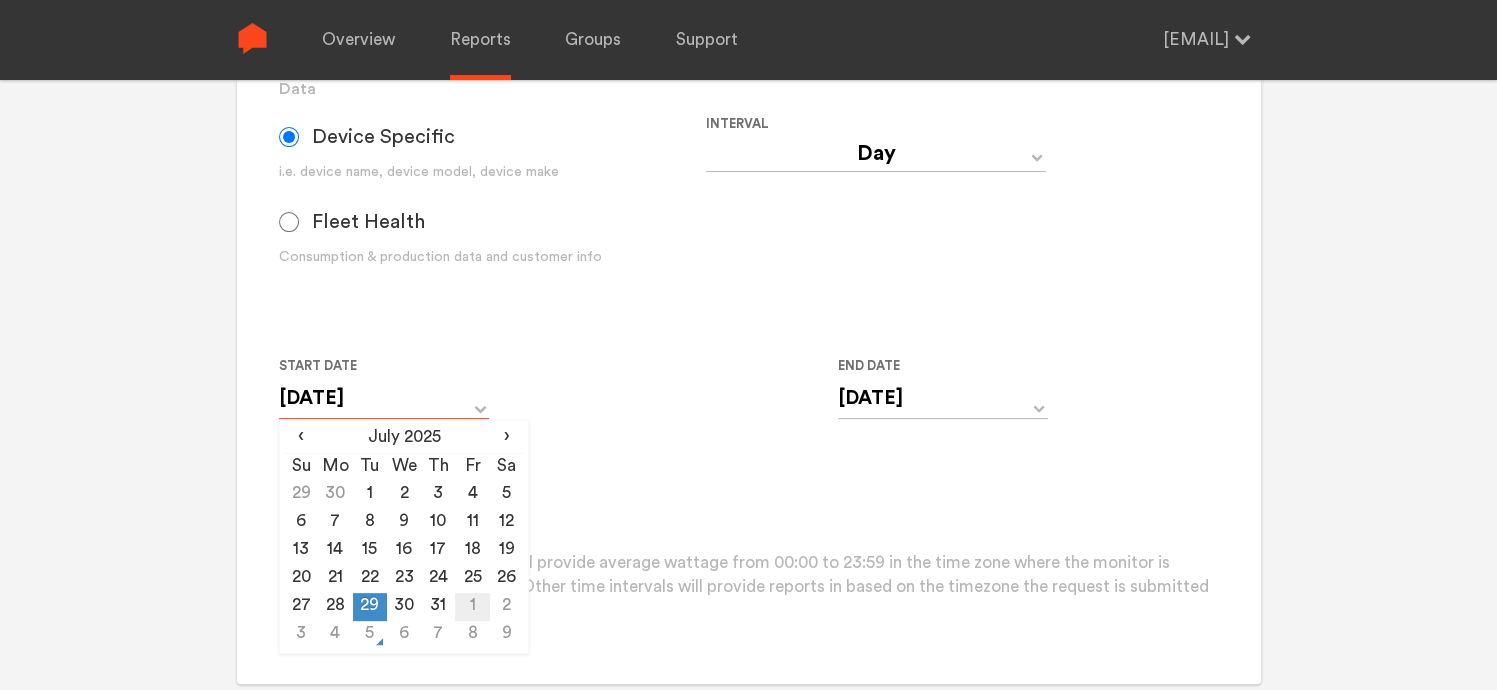 scroll, scrollTop: 600, scrollLeft: 0, axis: vertical 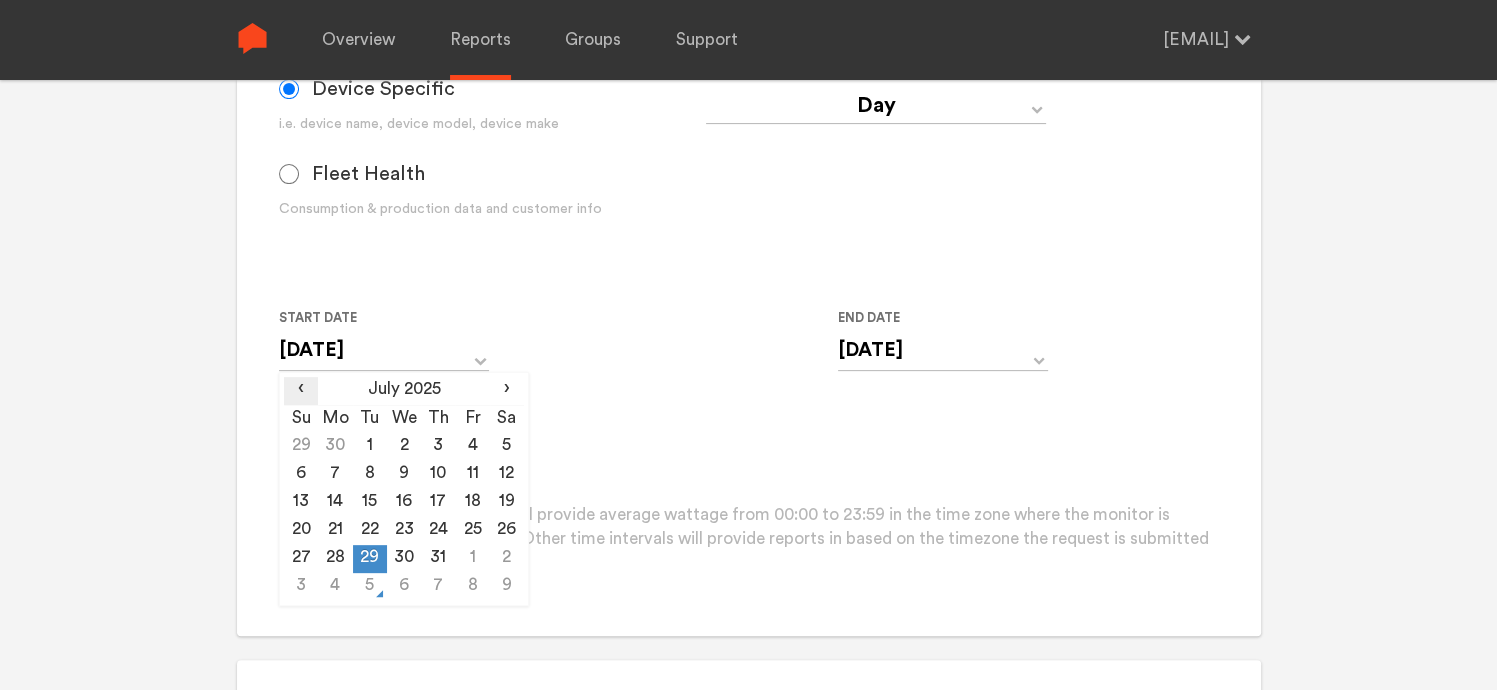 click on "‹" at bounding box center (301, 389) 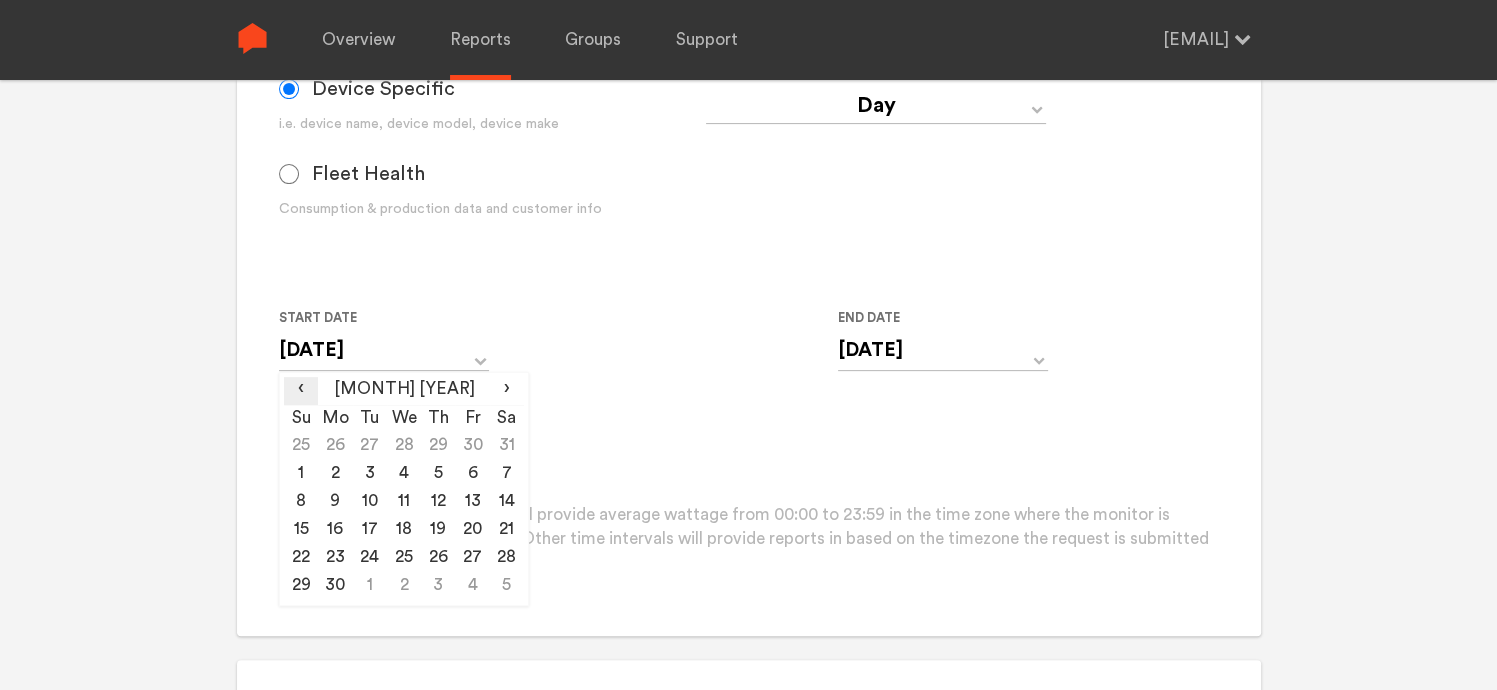 click on "‹" at bounding box center (301, 389) 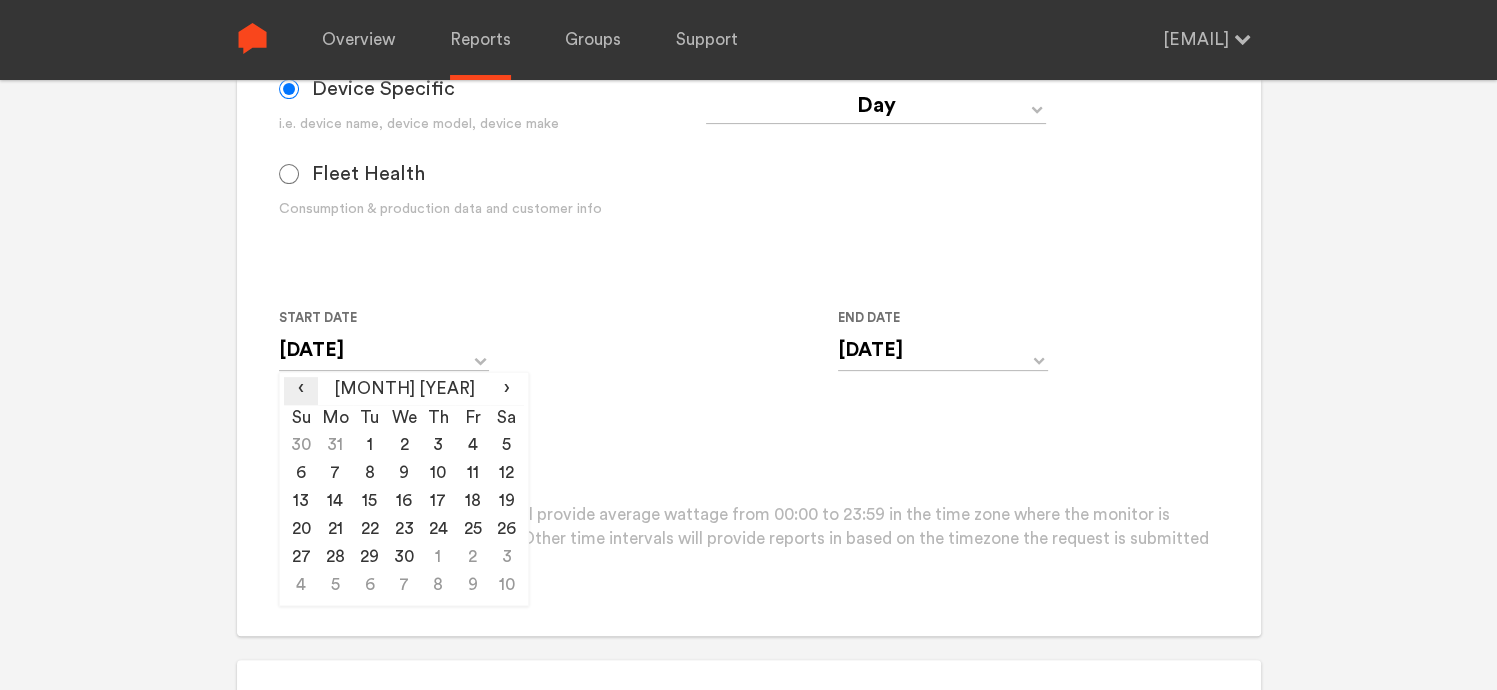 click on "‹" at bounding box center [301, 389] 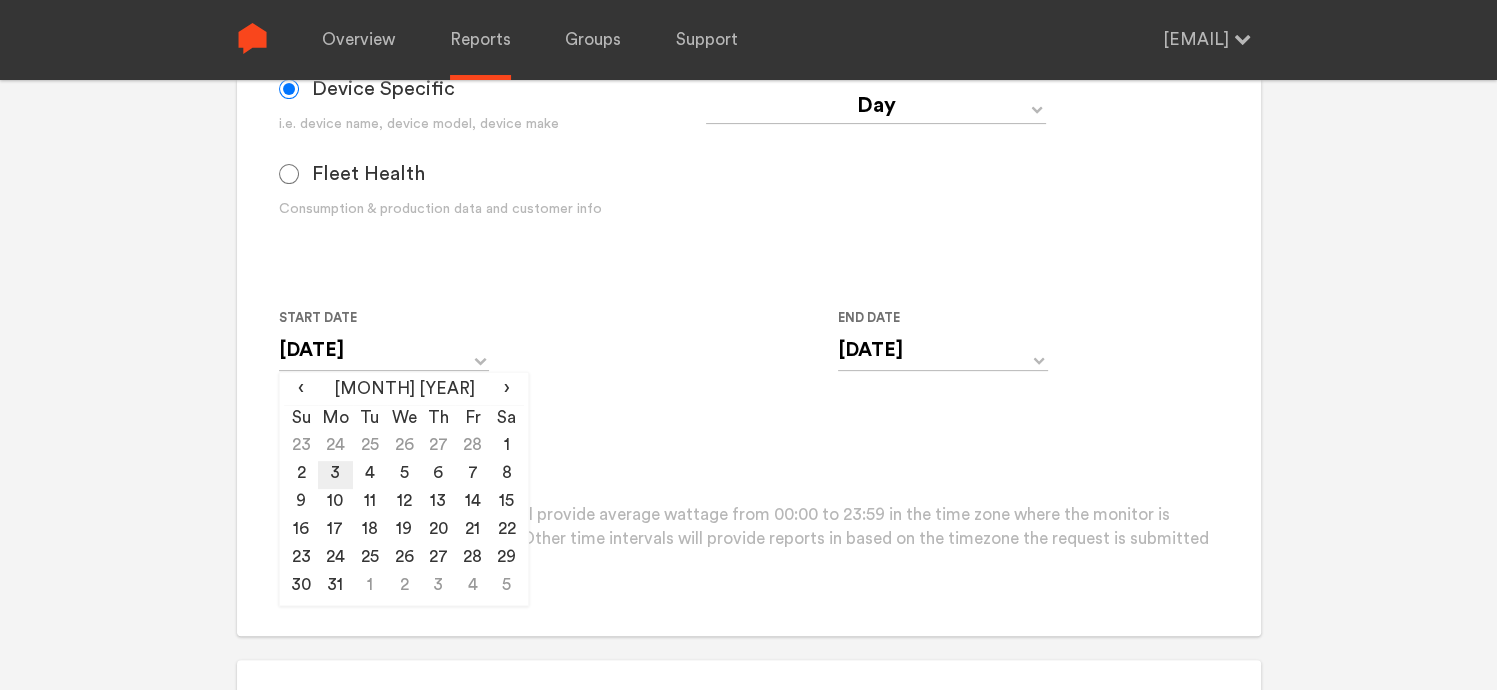 click on "3" at bounding box center (335, 475) 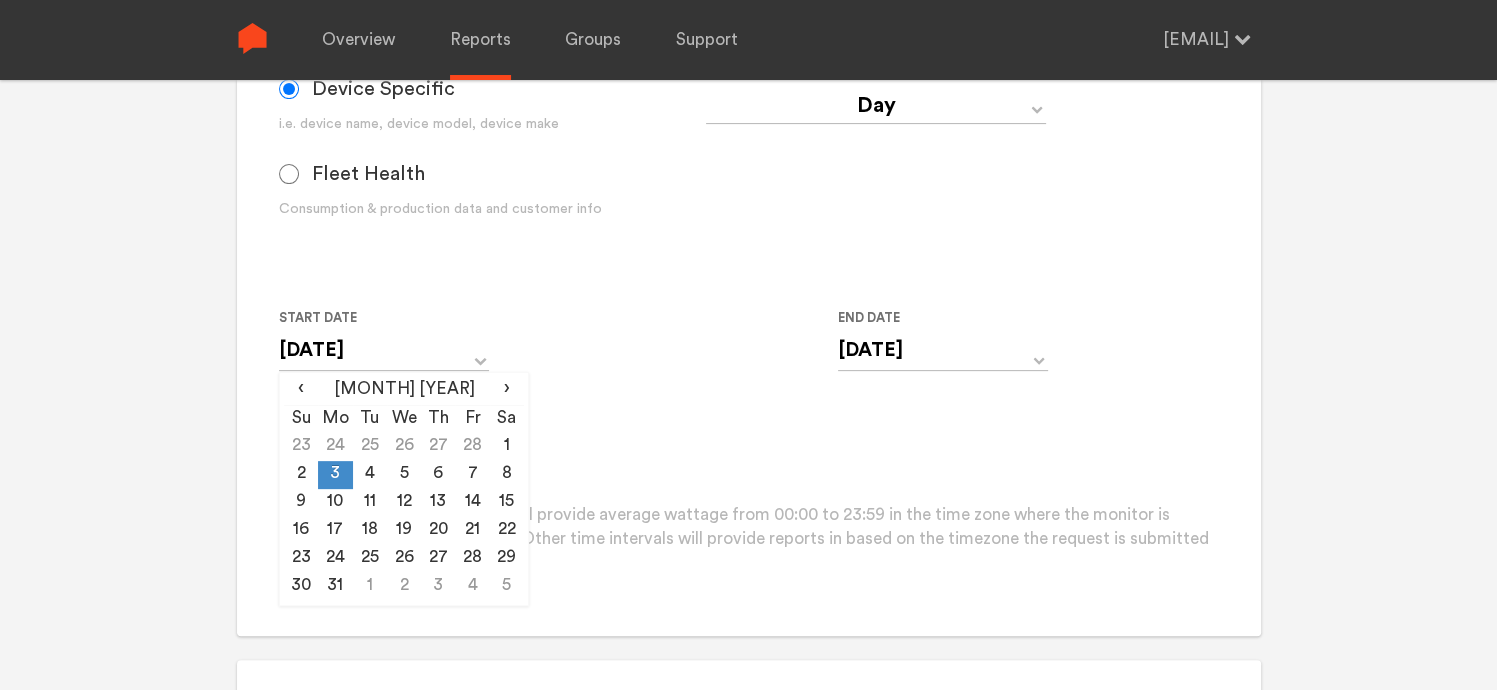 click on "Start Date [DATE] ‹ March 2025 › Su Mo Tu We Th Fr Sa 23 24 25 26 27 28 1 2 3 4 5 6 7 8 9 10 11 12 13 14 15 16 17 18 19 20 21 22 23 24 25 26 27 28 29 30 31 1 2 3 4 5 End Date [DATE] ‹ August 2025 › Su Mo Tu We Th Fr Sa 27 28 29 30 31 1 2 3 4 5 6 7 8 9 10 11 12 13 14 15 16 17 18 19 20 21 22 23 24 25 26 27 28 29 30 31 1 2 3 4 5 6" at bounding box center (706, 351) 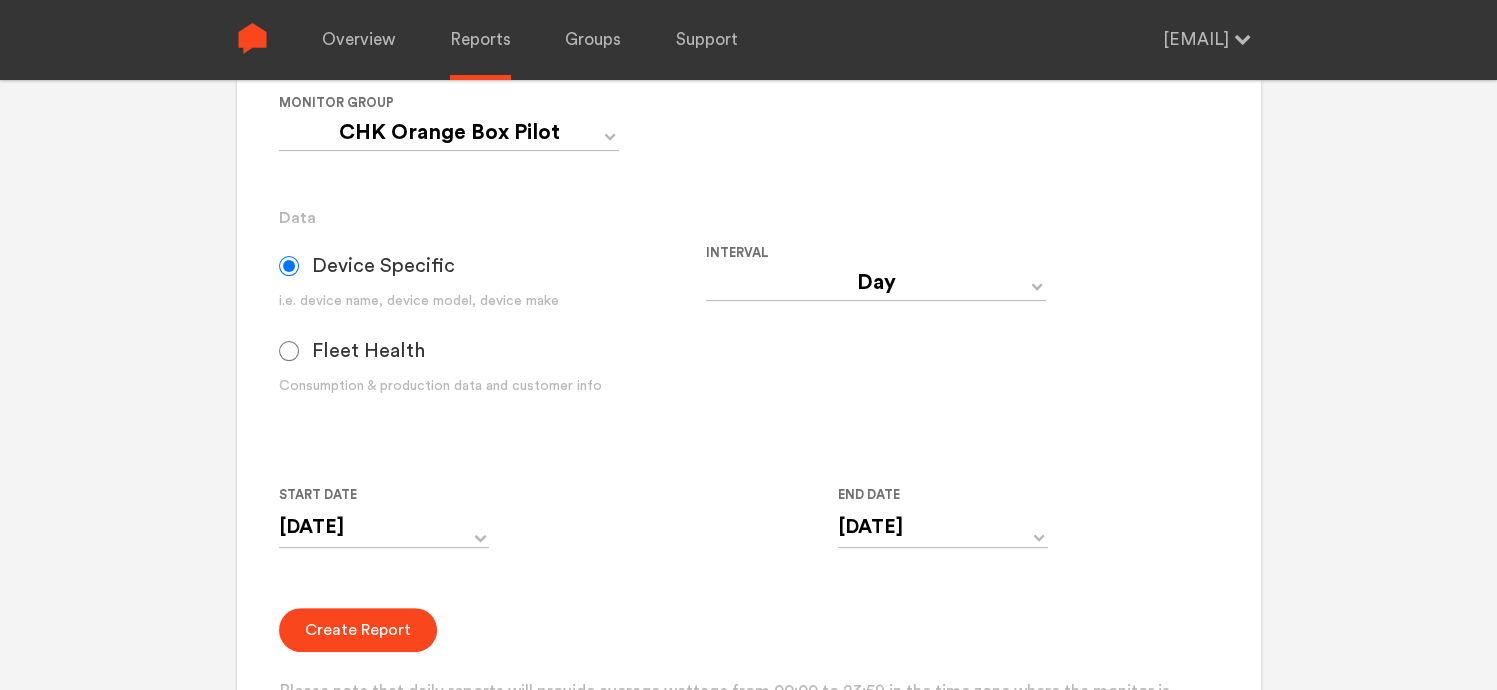 scroll, scrollTop: 500, scrollLeft: 0, axis: vertical 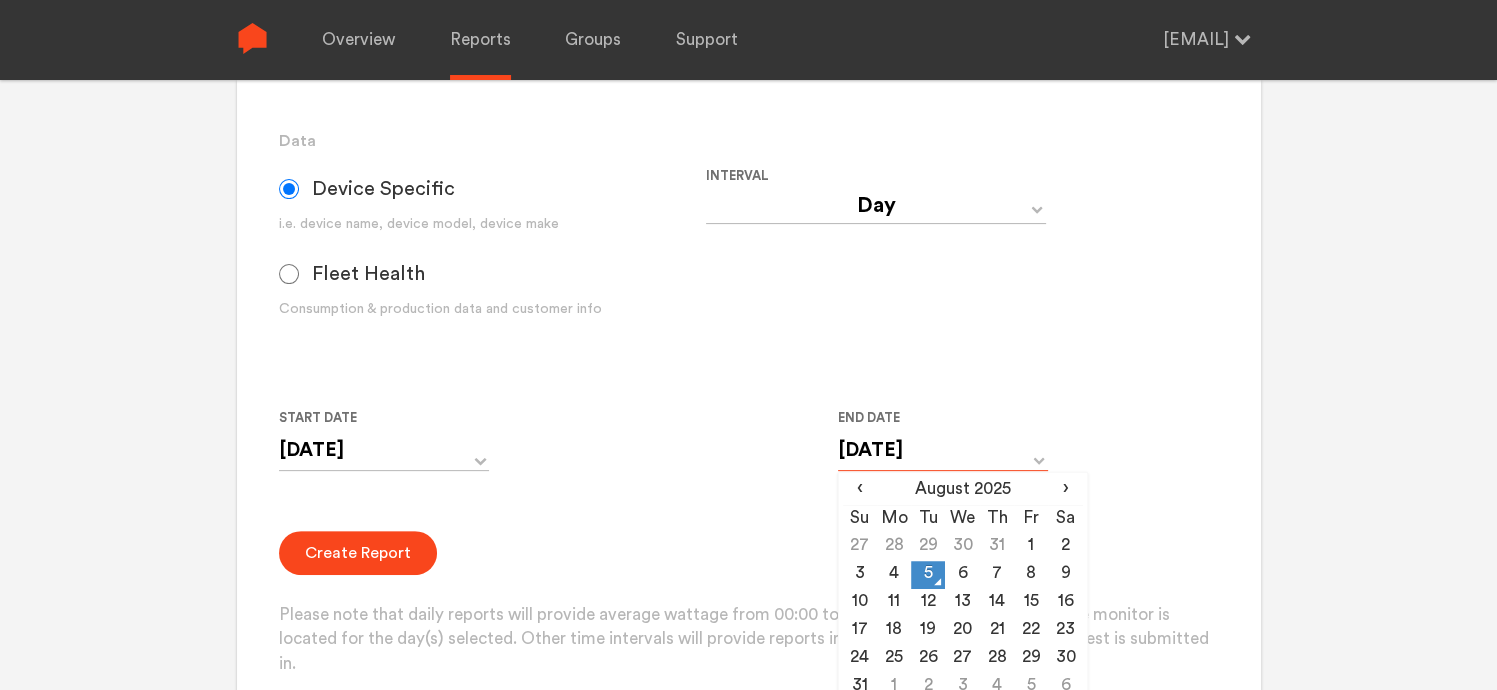 click on "[DATE]" at bounding box center (943, 450) 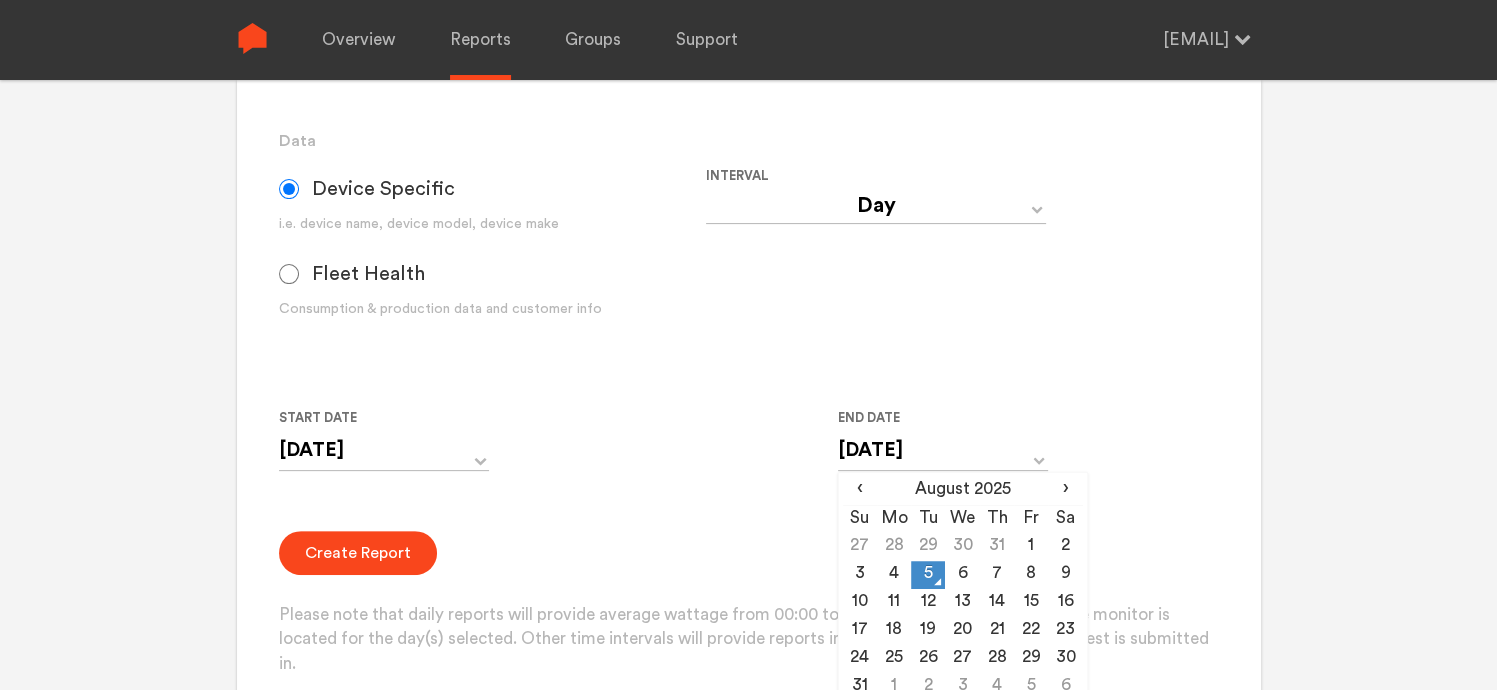 click on "Start Date [DATE] ‹ March 2025 › Su Mo Tu We Th Fr Sa 23 24 25 26 27 28 1 2 3 4 5 6 7 8 9 10 11 12 13 14 15 16 17 18 19 20 21 22 23 24 25 26 27 28 29 30 31 1 2 3 4 5 End Date [DATE] ‹ August 2025 › Su Mo Tu We Th Fr Sa 27 28 29 30 31 1 2 3 4 5 6 7 8 9 10 11 12 13 14 15 16 17 18 19 20 21 22 23 24 25 26 27 28 29 30 31 1 2 3 4 5 6" at bounding box center [706, 451] 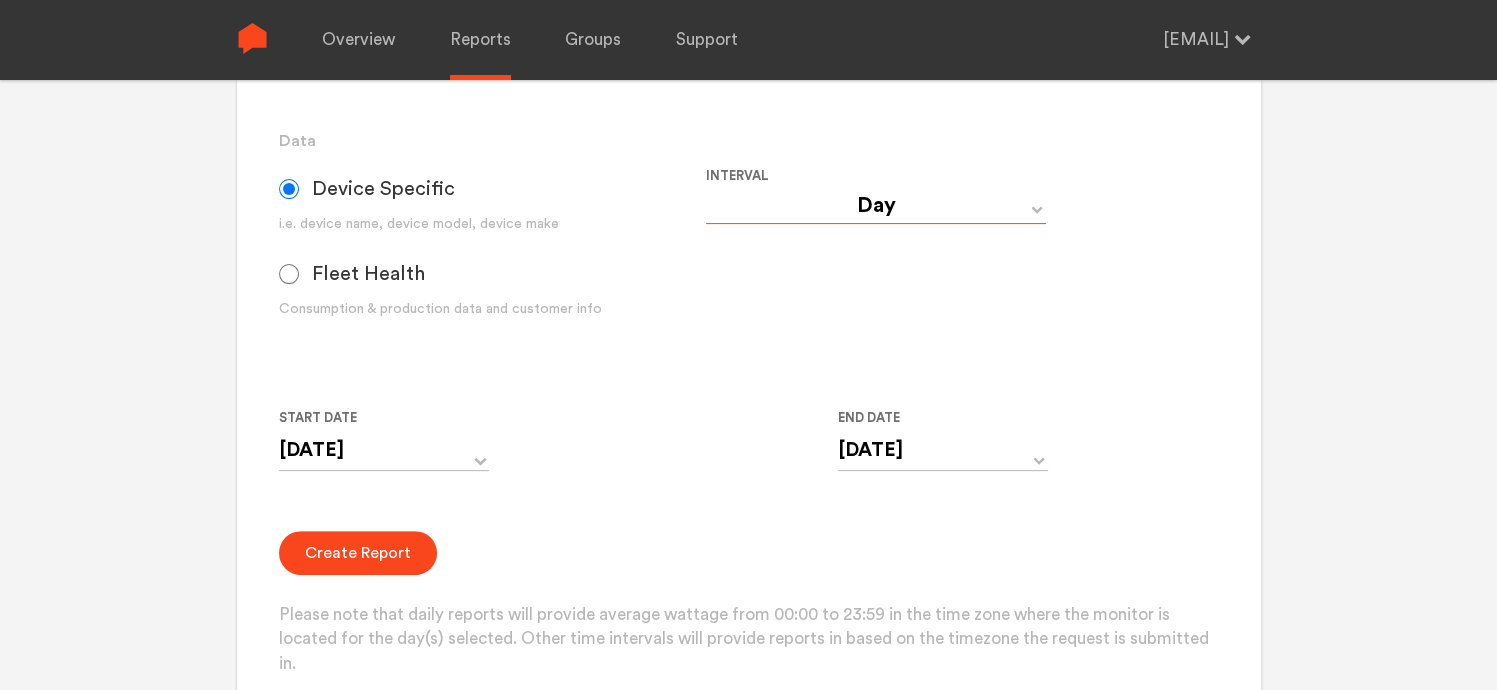 click on "Day Year Month Week Hour 30 Minute 15 Minute 5 Minute Minute" at bounding box center [876, 206] 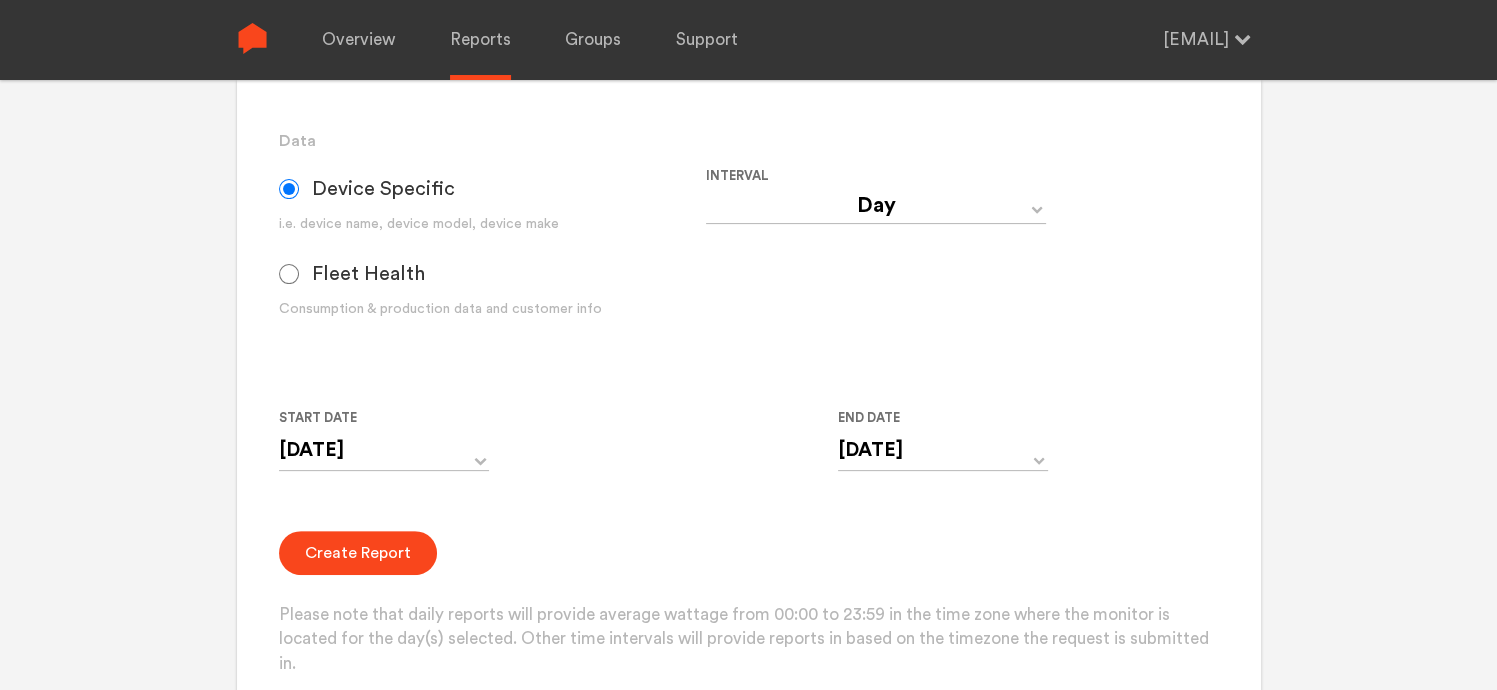 click on "Device Specific i.e. device name, device model, device make Fleet Health Consumption & production data and customer info" at bounding box center (492, 249) 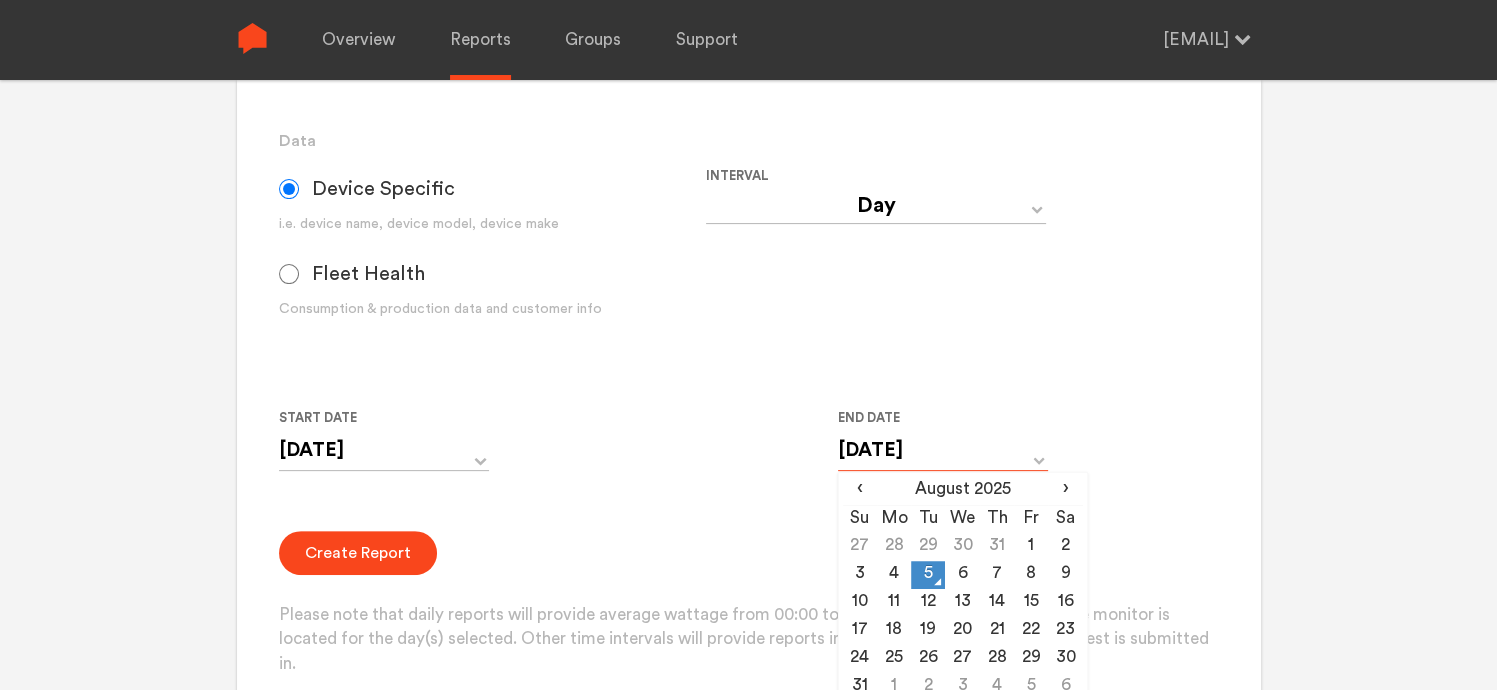 click on "[DATE]" at bounding box center [943, 450] 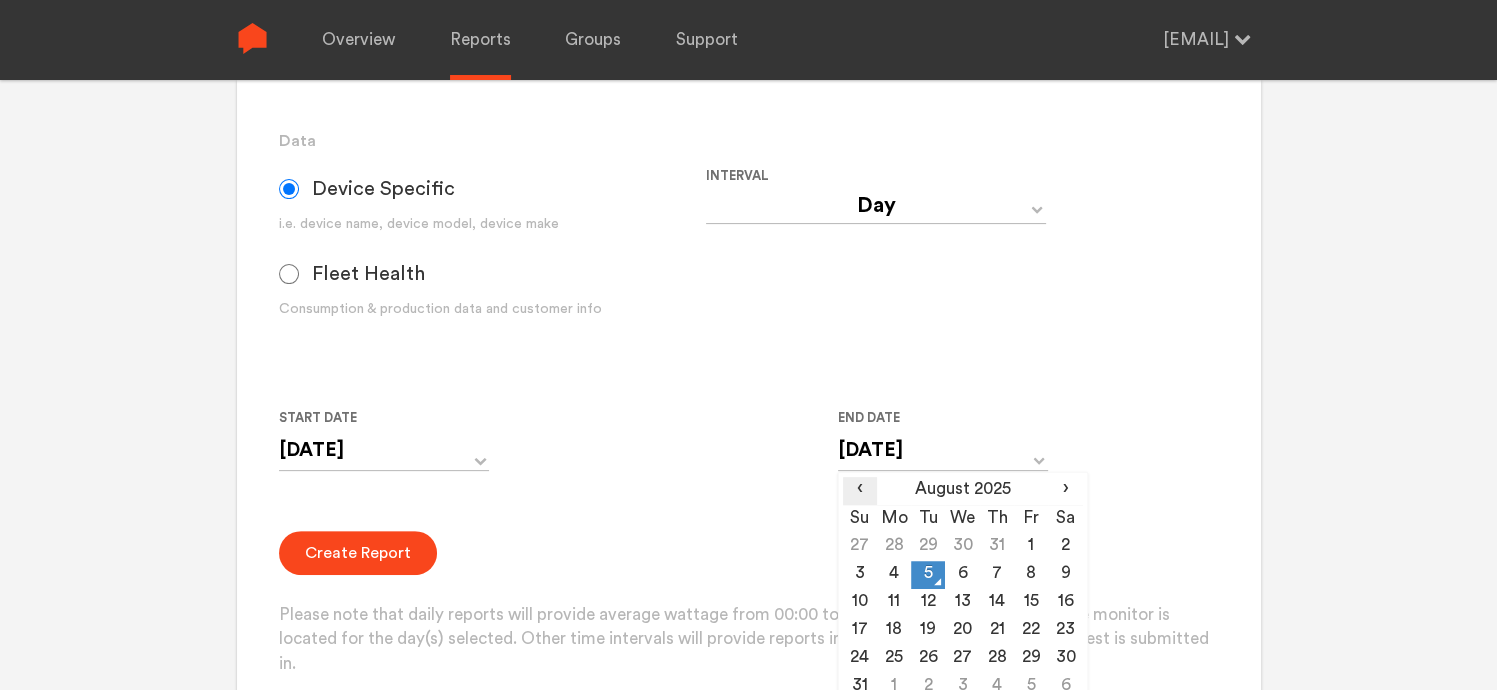 click on "‹" at bounding box center (860, 489) 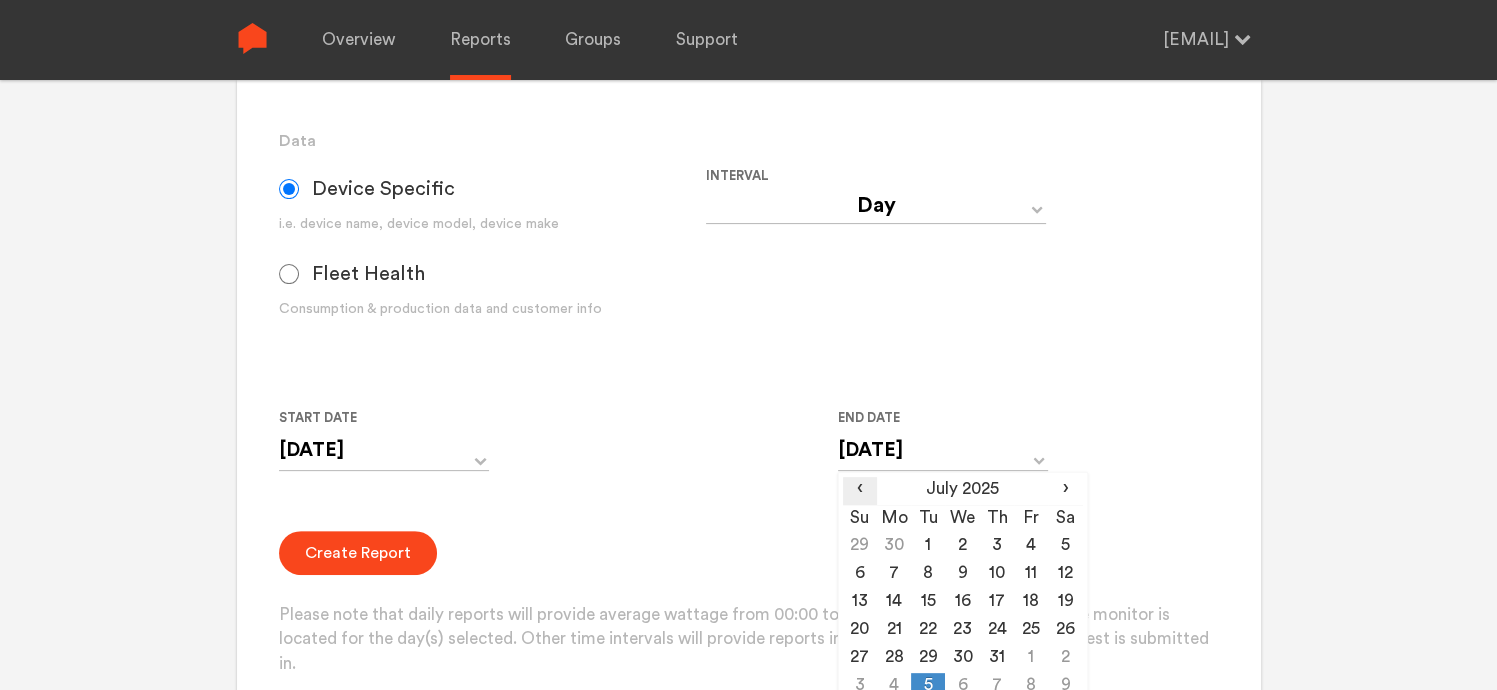 click on "‹" at bounding box center (860, 489) 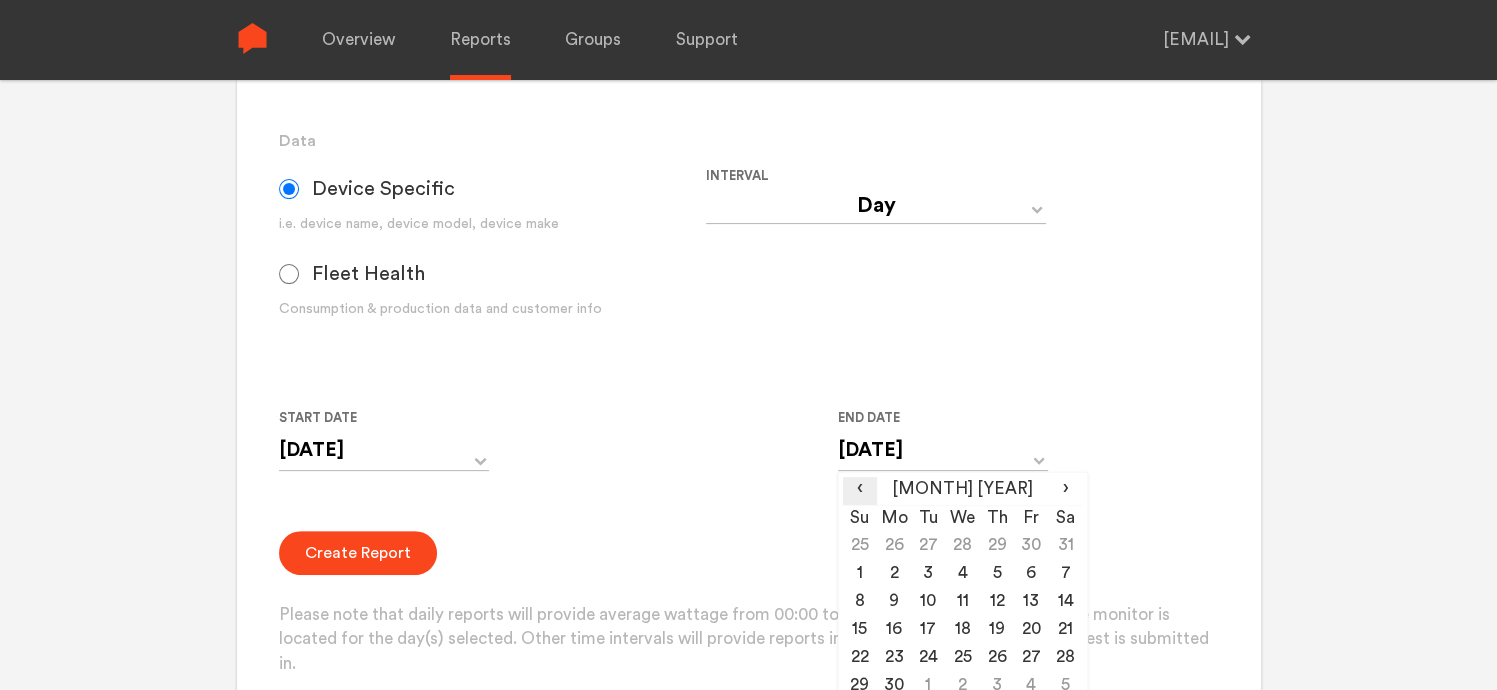 click on "‹" at bounding box center [860, 489] 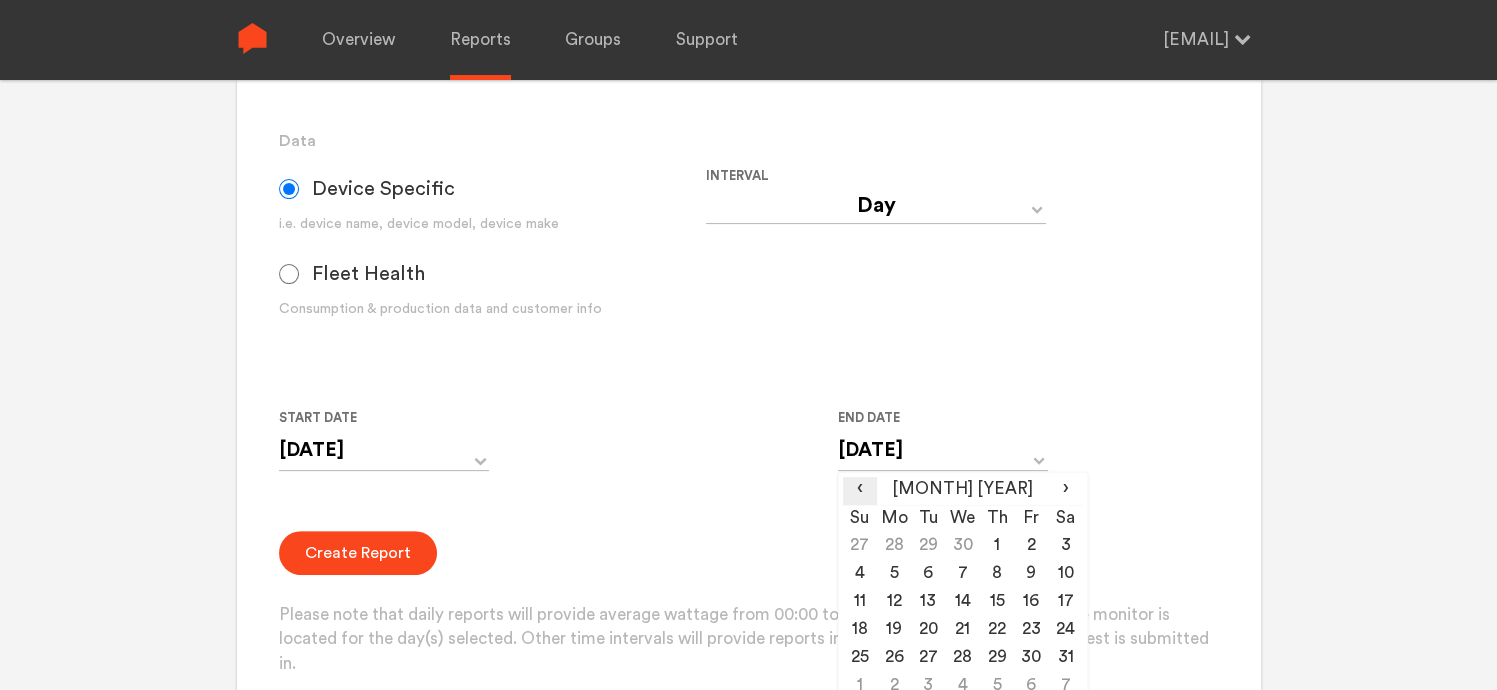 click on "‹" at bounding box center [860, 489] 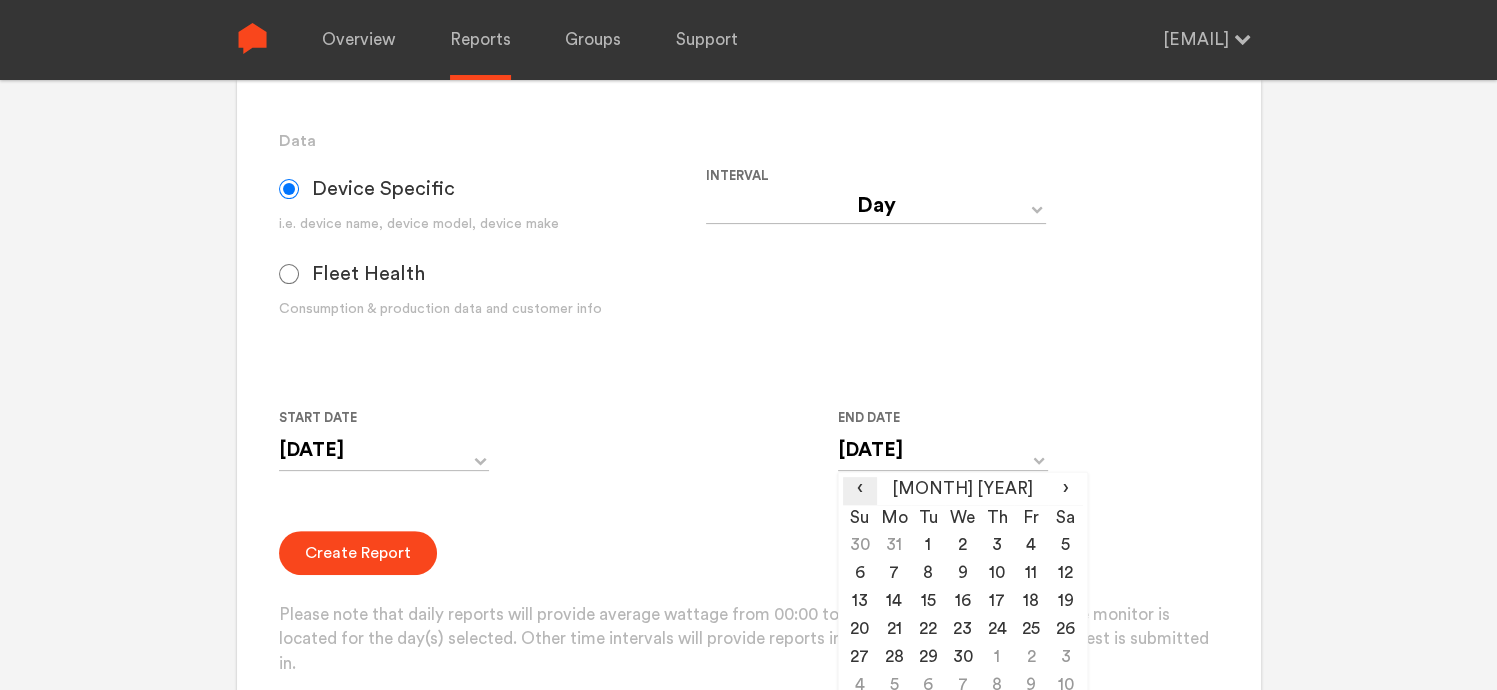 click on "‹" at bounding box center (860, 489) 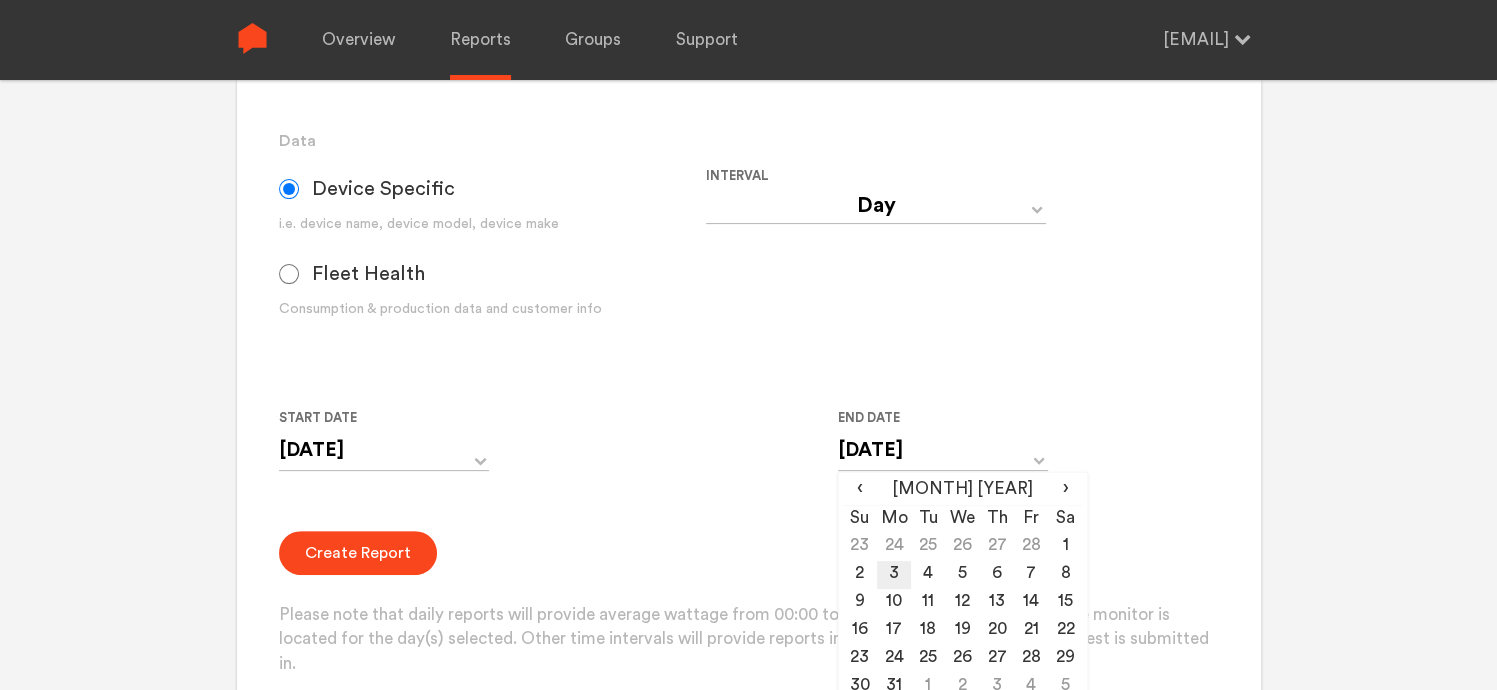 click on "3" at bounding box center (894, 575) 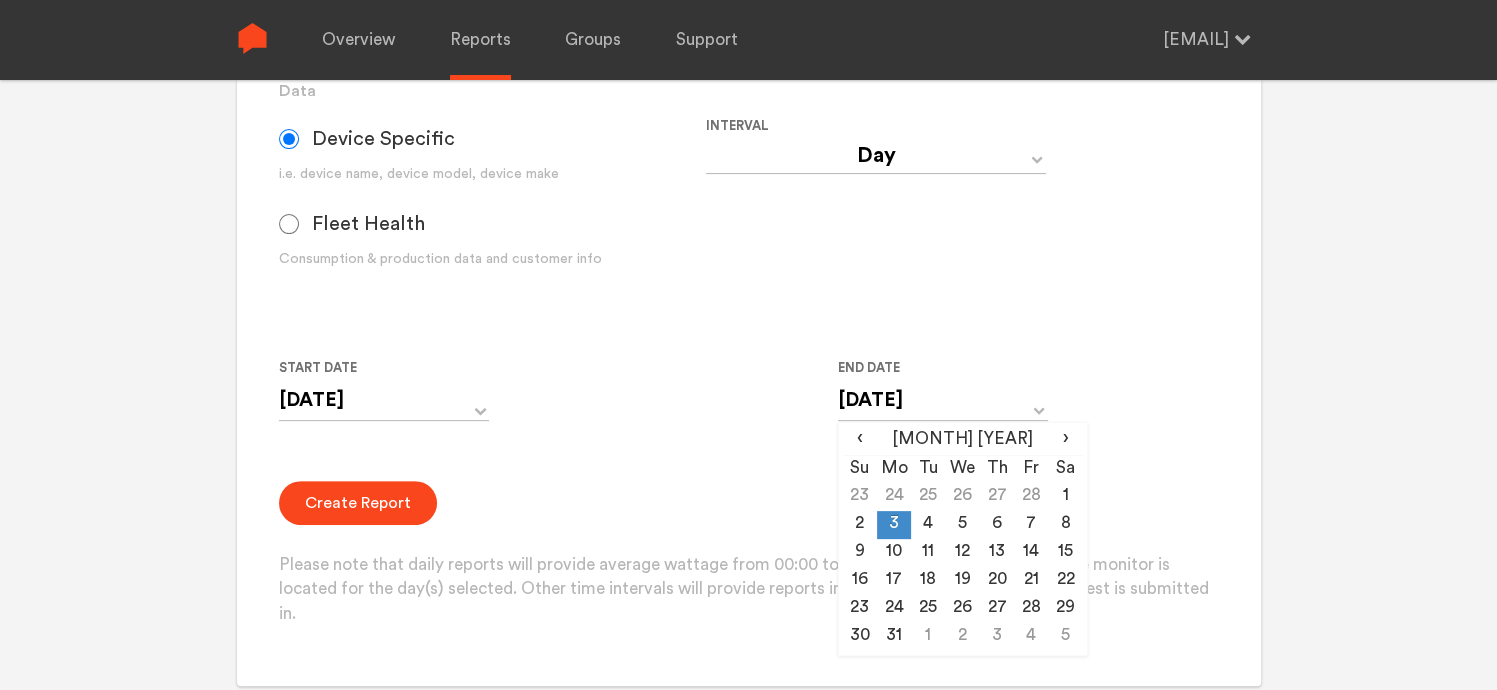 scroll, scrollTop: 700, scrollLeft: 0, axis: vertical 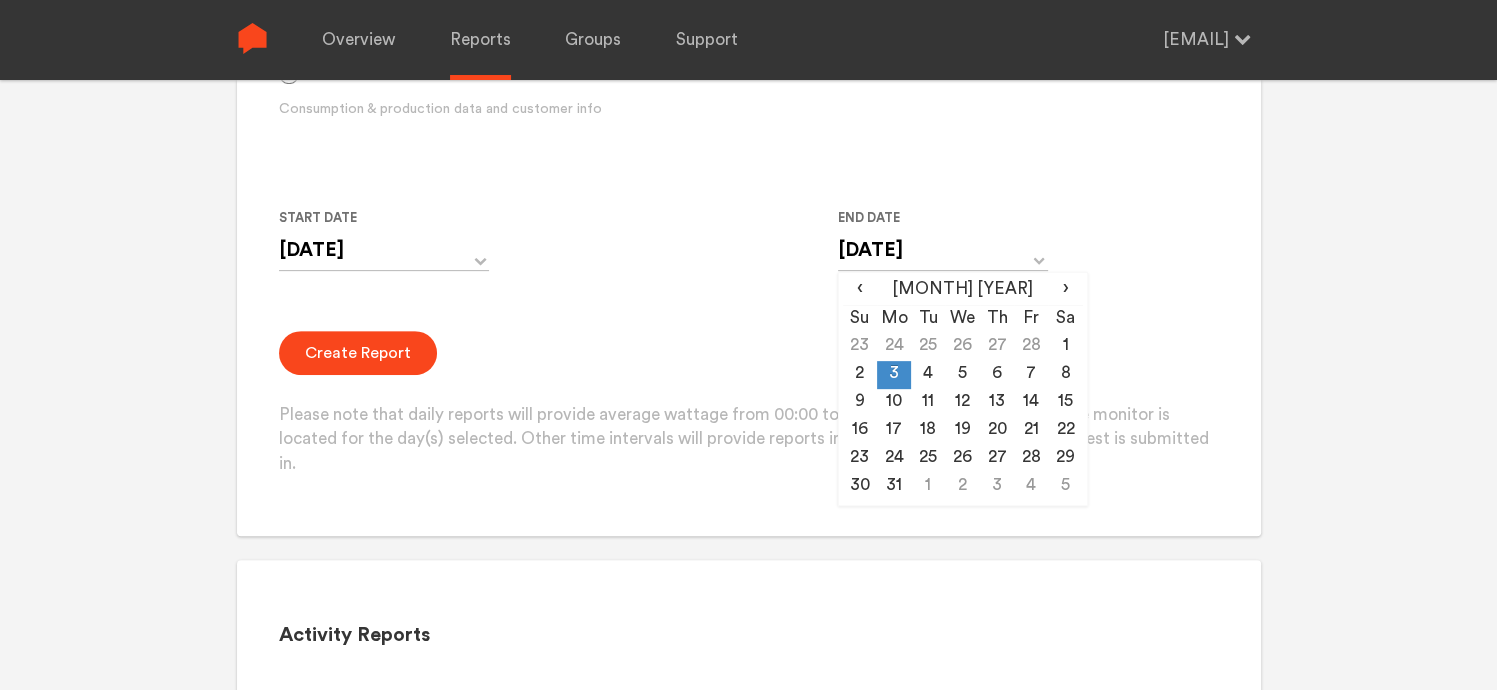 click on "Create Report Please note that daily reports will provide average wattage from 00:00 to 23:59 in the time zone where the monitor is located for the day(s) selected. Other time intervals will provide reports in based on the timezone the request is submitted in." at bounding box center (748, 404) 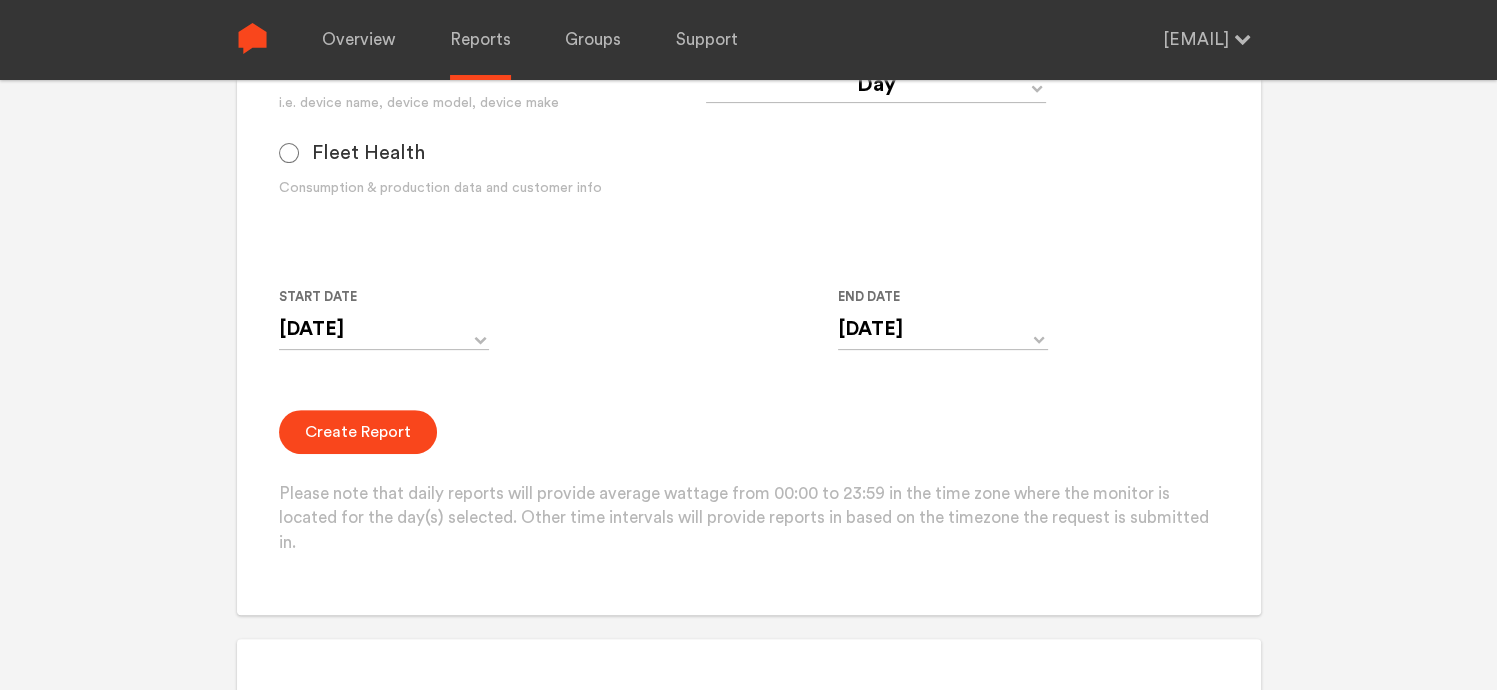scroll, scrollTop: 500, scrollLeft: 0, axis: vertical 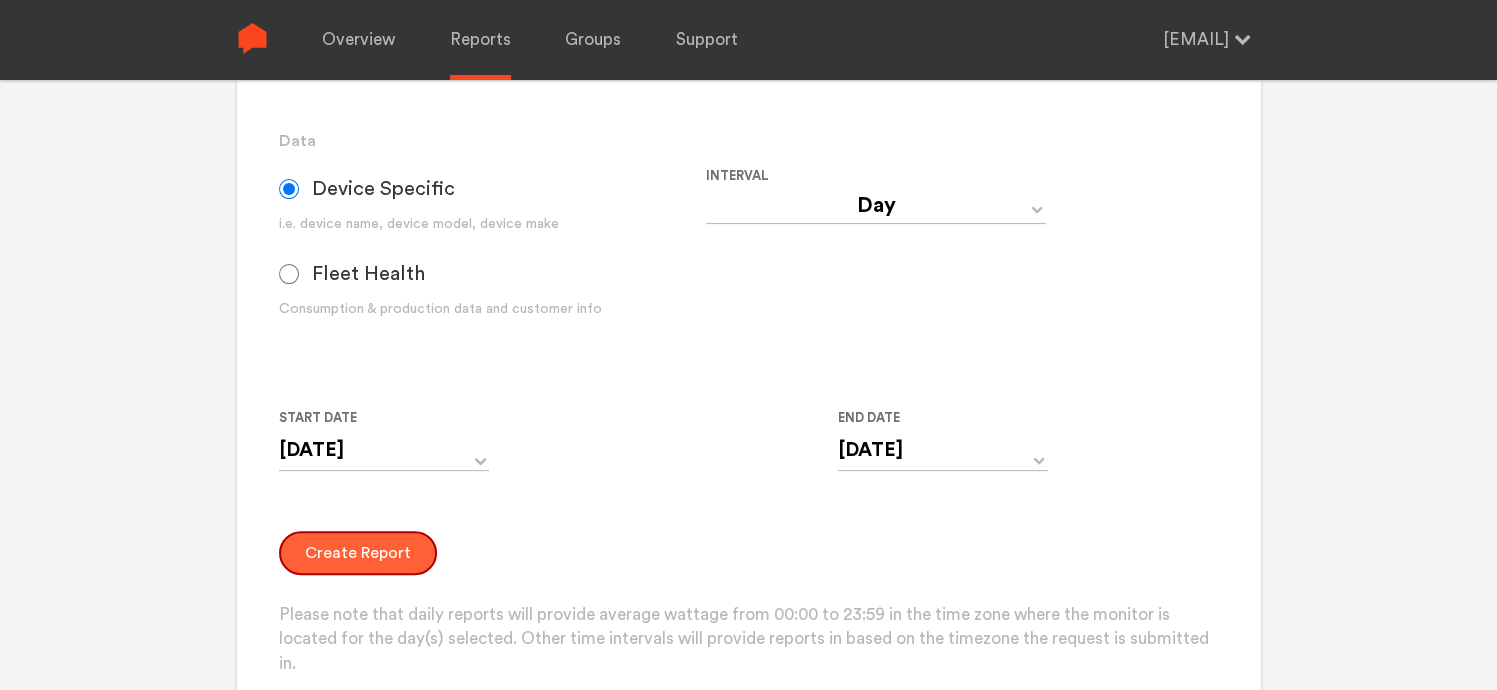 click on "Create Report" at bounding box center (358, 553) 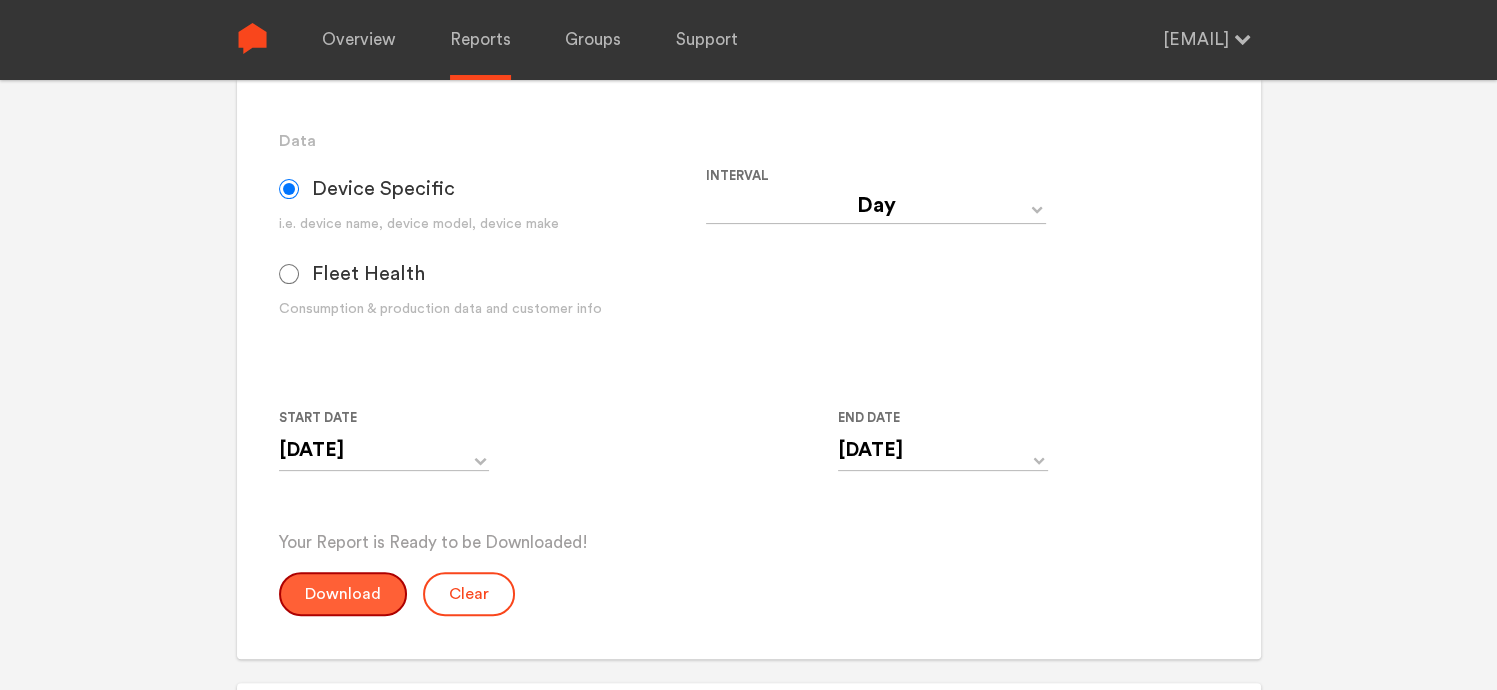 click on "Download" at bounding box center (343, 594) 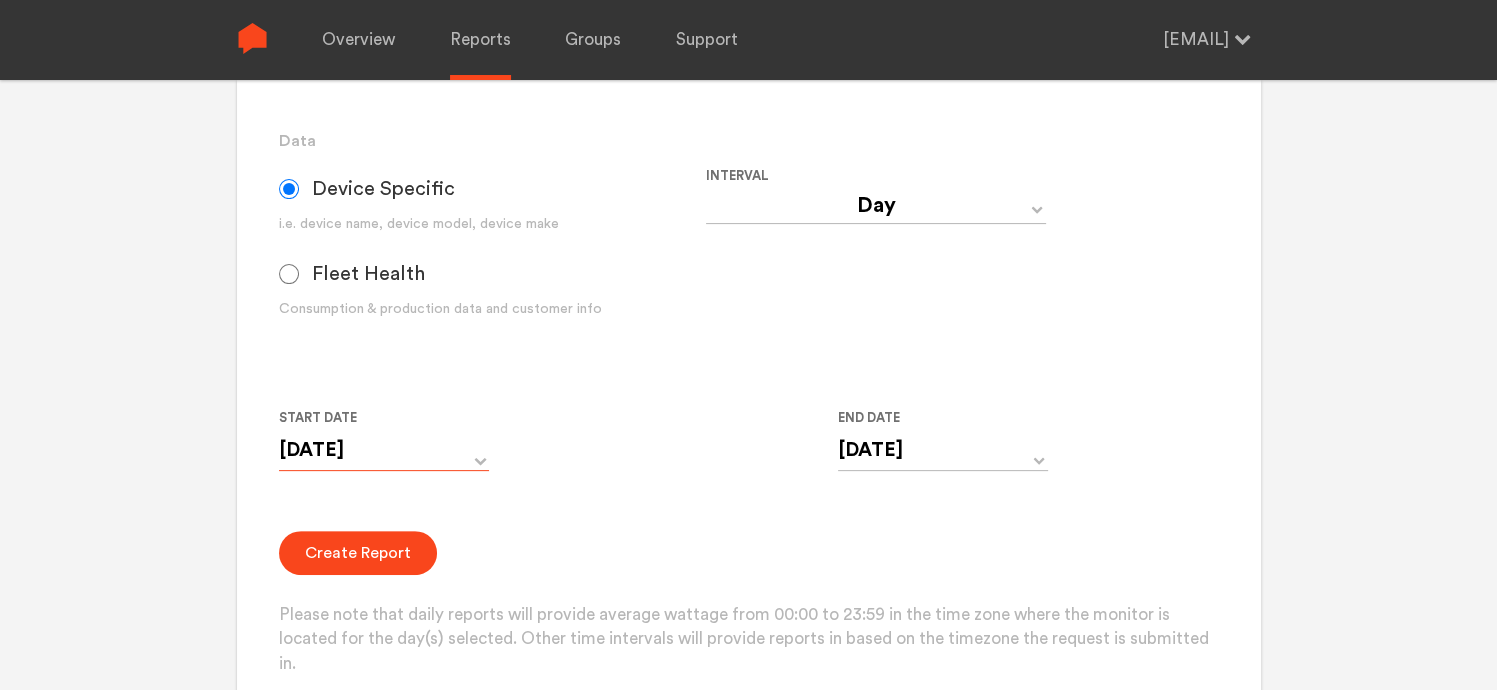 click on "[DATE]" at bounding box center (384, 450) 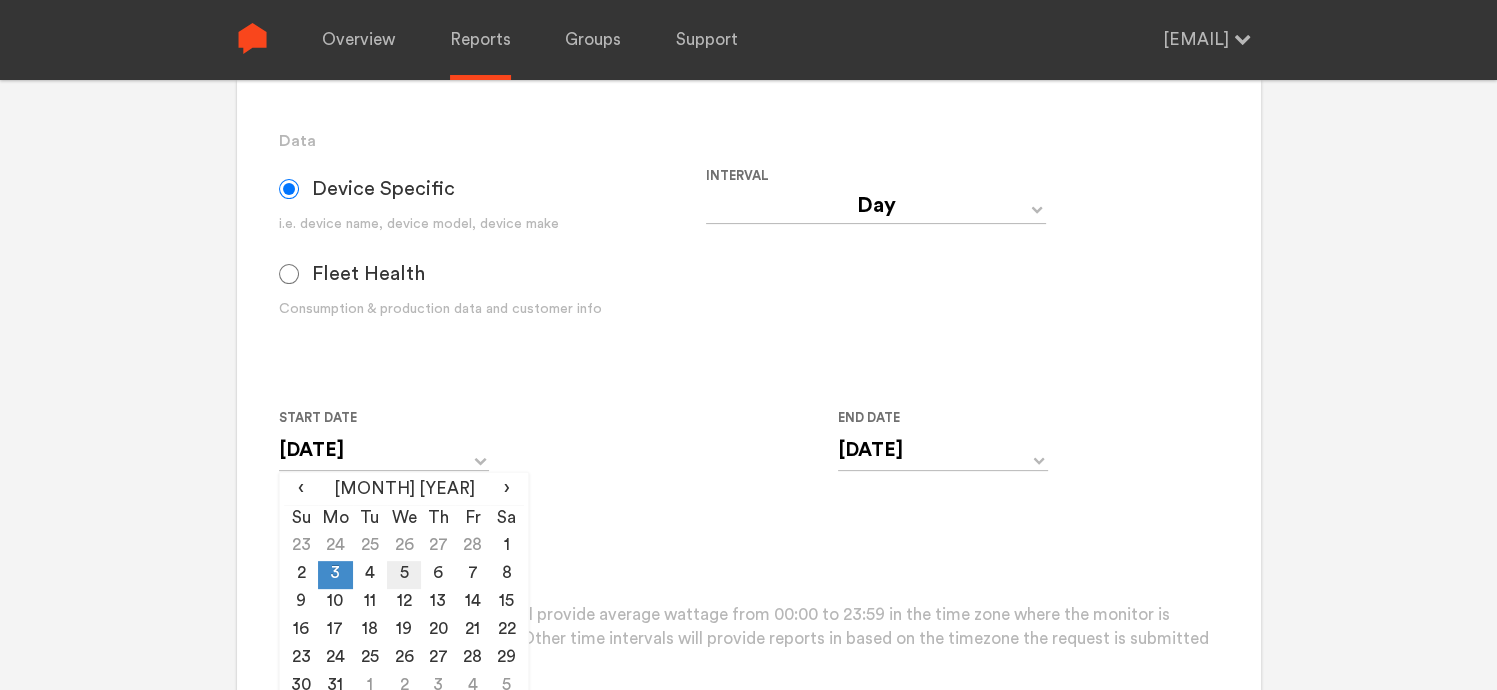 click on "5" at bounding box center (404, 575) 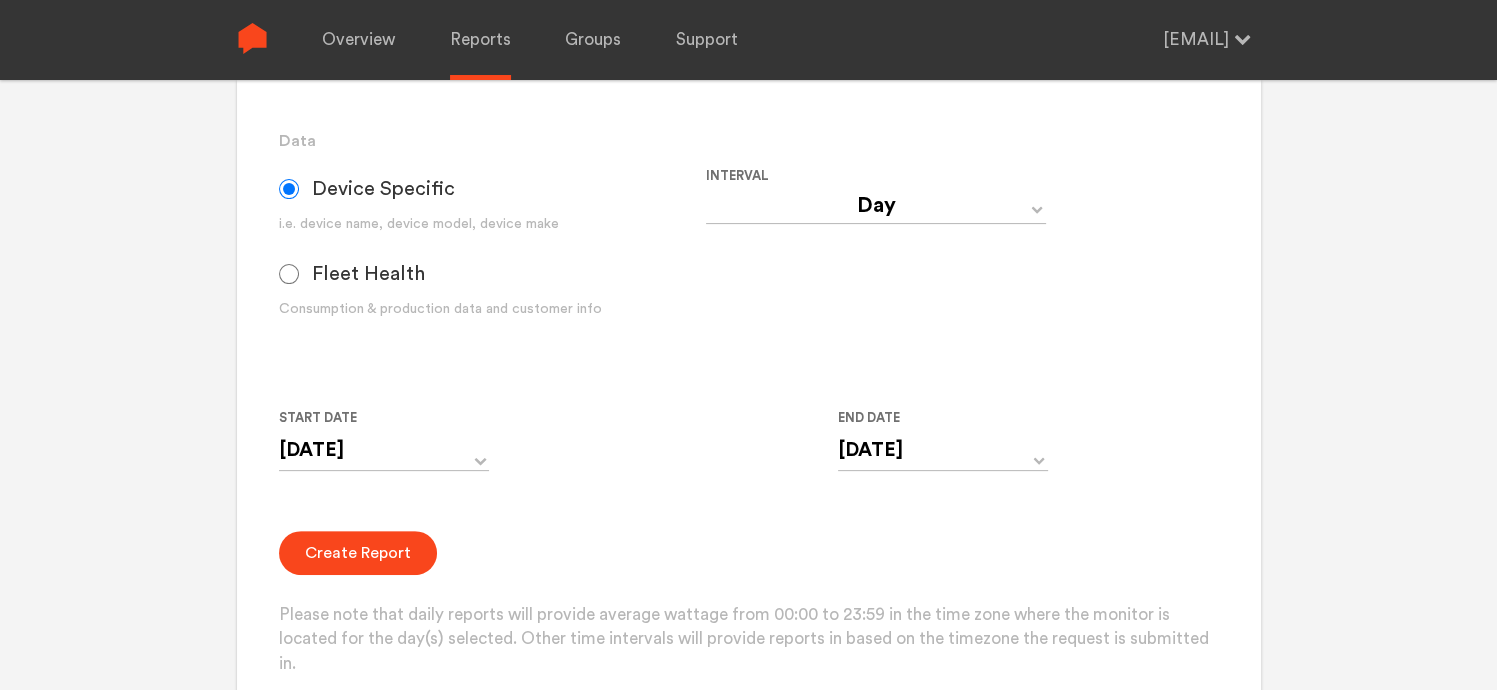 click on "Group Single Monitor Monitor Group Chugoku Electrical Instruments Default Group CHK Orange Box Pilot CHK Gray Box Group Monitor [NUMBER] [NUMBER] [NUMBER] [NUMBER] [NUMBER] [NUMBER] [NUMBER] [NUMBER] [NUMBER] [NUMBER] [NUMBER] [NUMBER] [NUMBER] [NUMBER] [NUMBER] [NUMBER] Data Device Specific i.e. device name, device model, device make Fleet Health Consumption & production data and customer info Interval Day Year Month Week Hour 30 Minute 15 Minute 5 Minute Minute Start Date [DATE] ‹ March 2025 › Su Mo Tu We Th Fr Sa 23 24 25 26 27 28 1 2 3 4 5 6 7 8 9 10 11 12 13 14 15 16 17 18 19 20 21 22 23 24 25 26 27 28 29 30 31 1 2 3 4 5 End Date [DATE] ‹ March 2025 › Su Mo Tu We Th Fr Sa 23 24 25 26 27 28 1 2 3 4 5 6 7 8 9 10 11 12 13 14 15 16 17 18 19 20 21 22 23 24 25 26 27 28 29 30 31 1 2 3 4 5 Create Report" at bounding box center (748, 284) 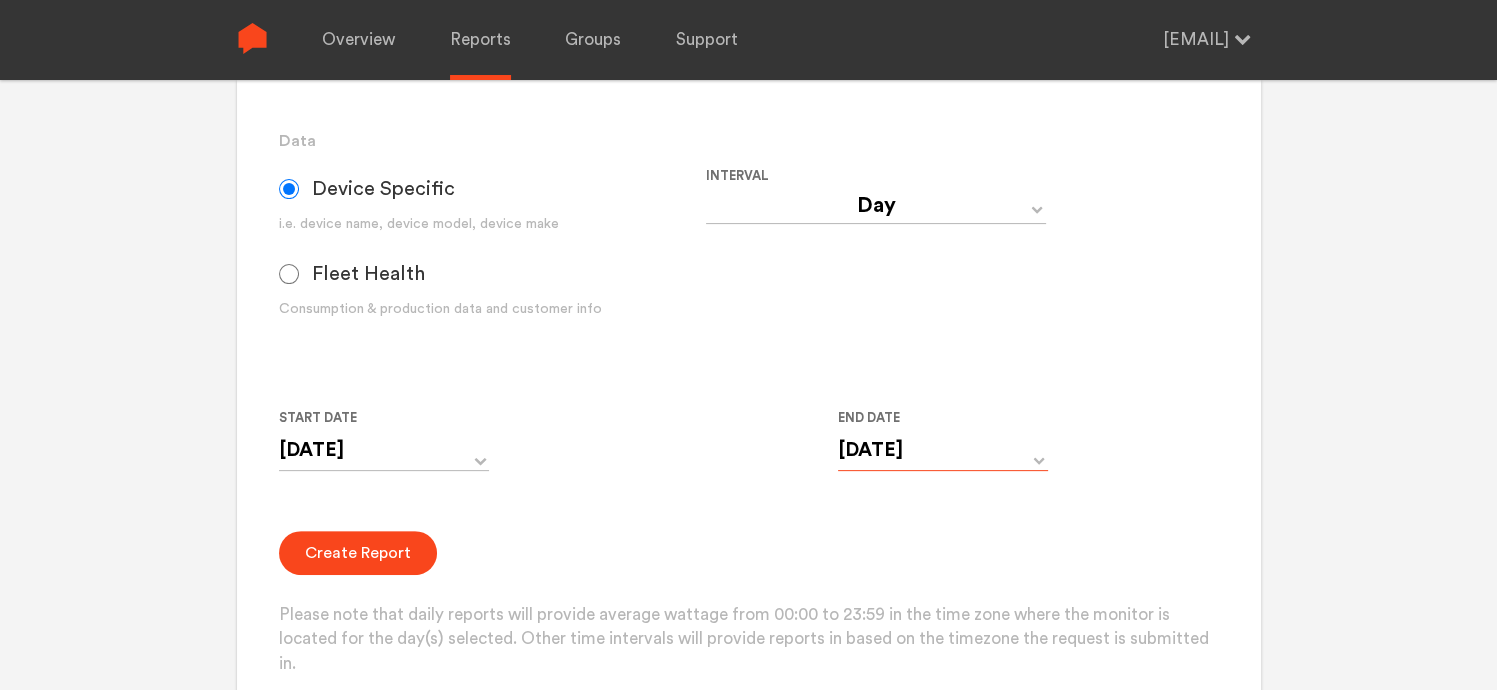 click on "[DATE]" at bounding box center [943, 450] 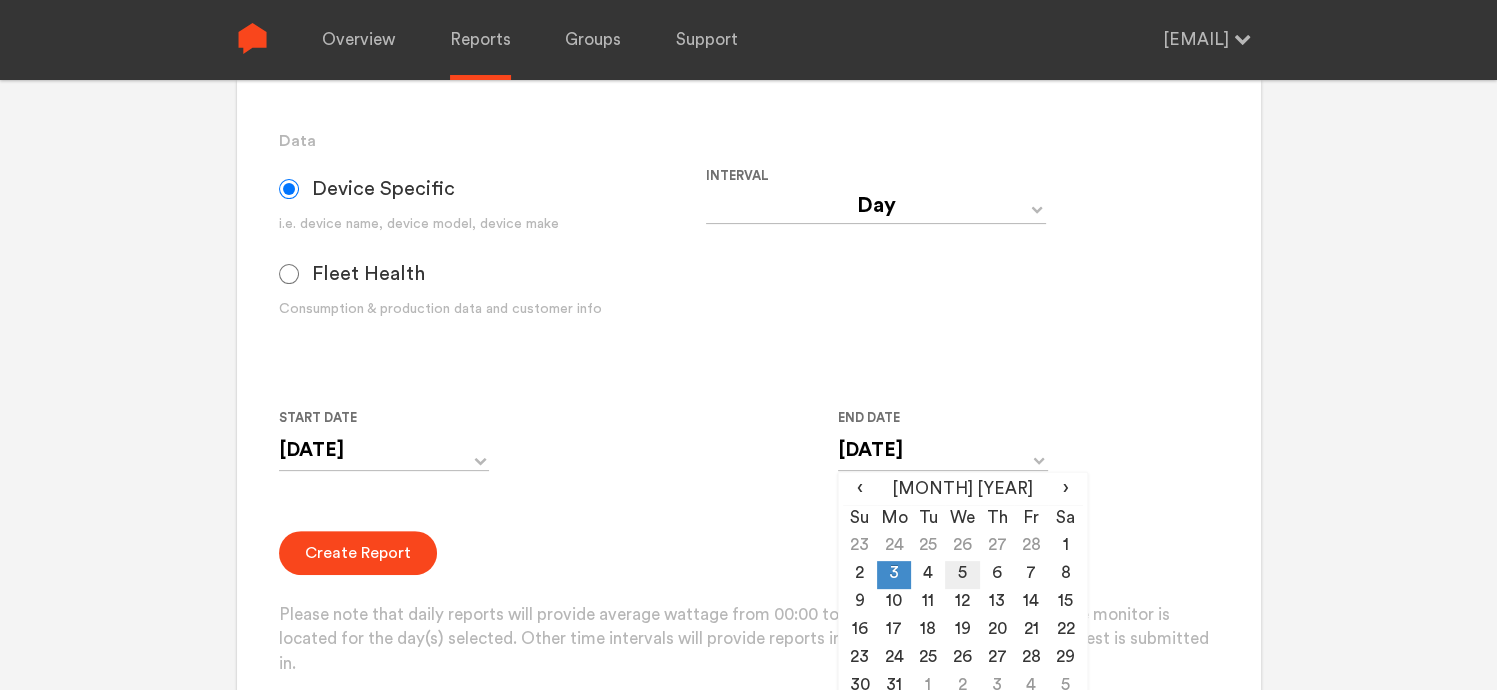 drag, startPoint x: 959, startPoint y: 566, endPoint x: 618, endPoint y: 465, distance: 355.64307 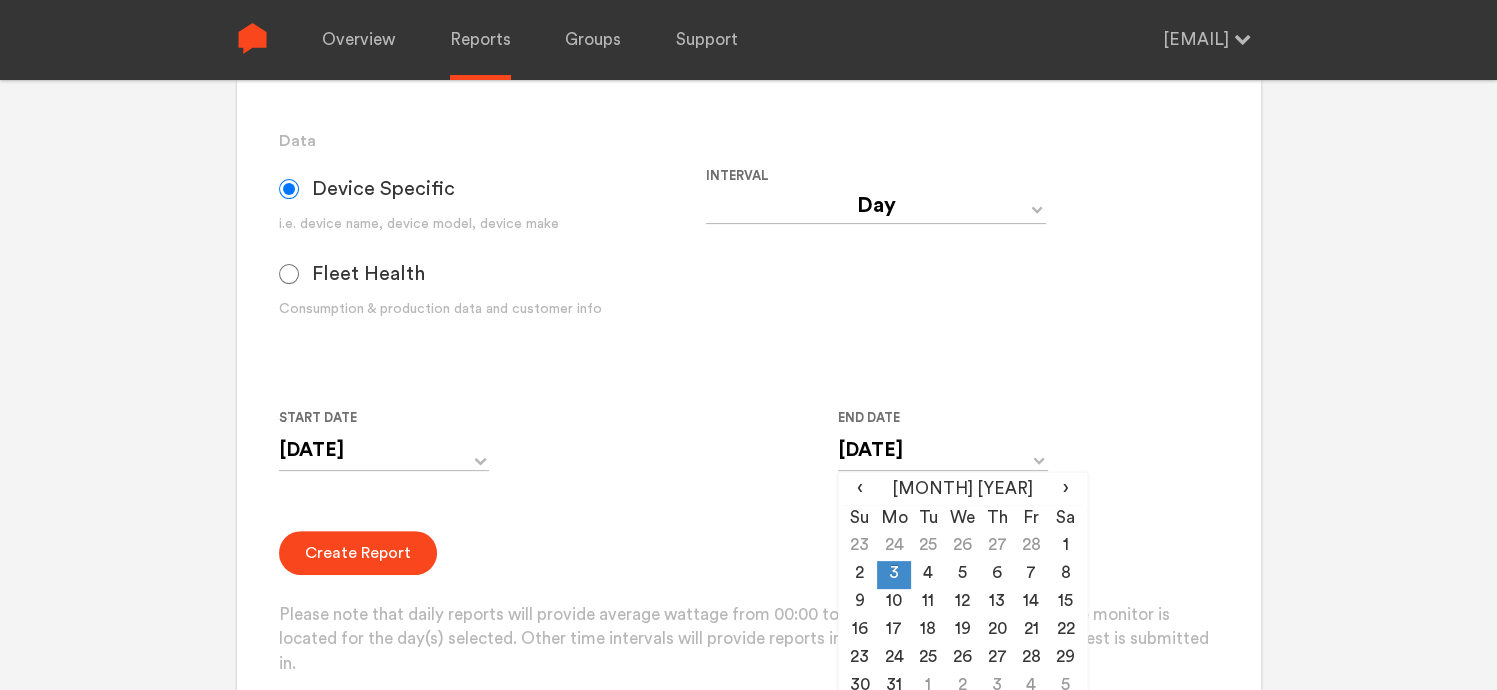 type on "[DATE]" 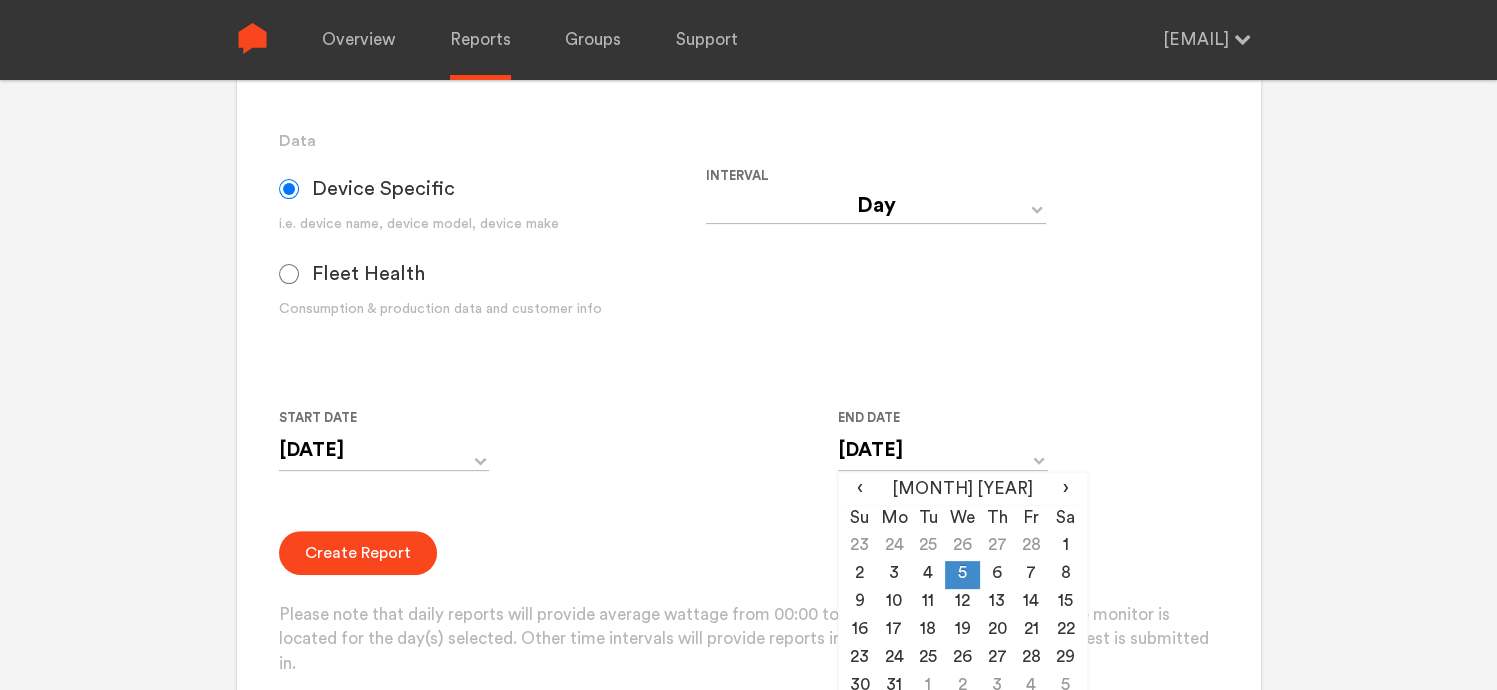 click on "Start Date [DATE] ‹ March 2025 › Su Mo Tu We Th Fr Sa 23 24 25 26 27 28 1 2 3 4 5 6 7 8 9 10 11 12 13 14 15 16 17 18 19 20 21 22 23 24 25 26 27 28 29 30 31 1 2 3 4 5 End Date [DATE] ‹ March 2025 › Su Mo Tu We Th Fr Sa 23 24 25 26 27 28 1 2 3 4 5 6 7 8 9 10 11 12 13 14 15 16 17 18 19 20 21 22 23 24 25 26 27 28 29" at bounding box center [706, 451] 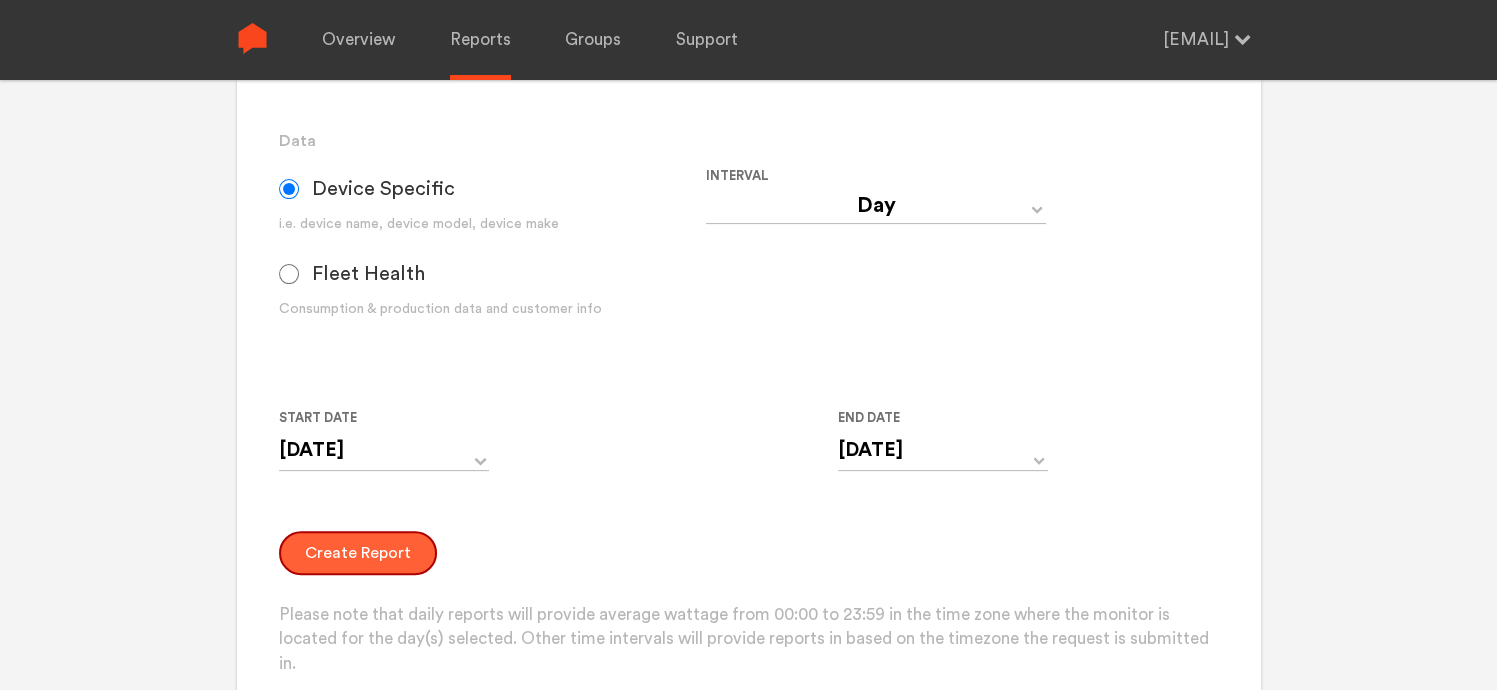 click on "Create Report" at bounding box center (358, 553) 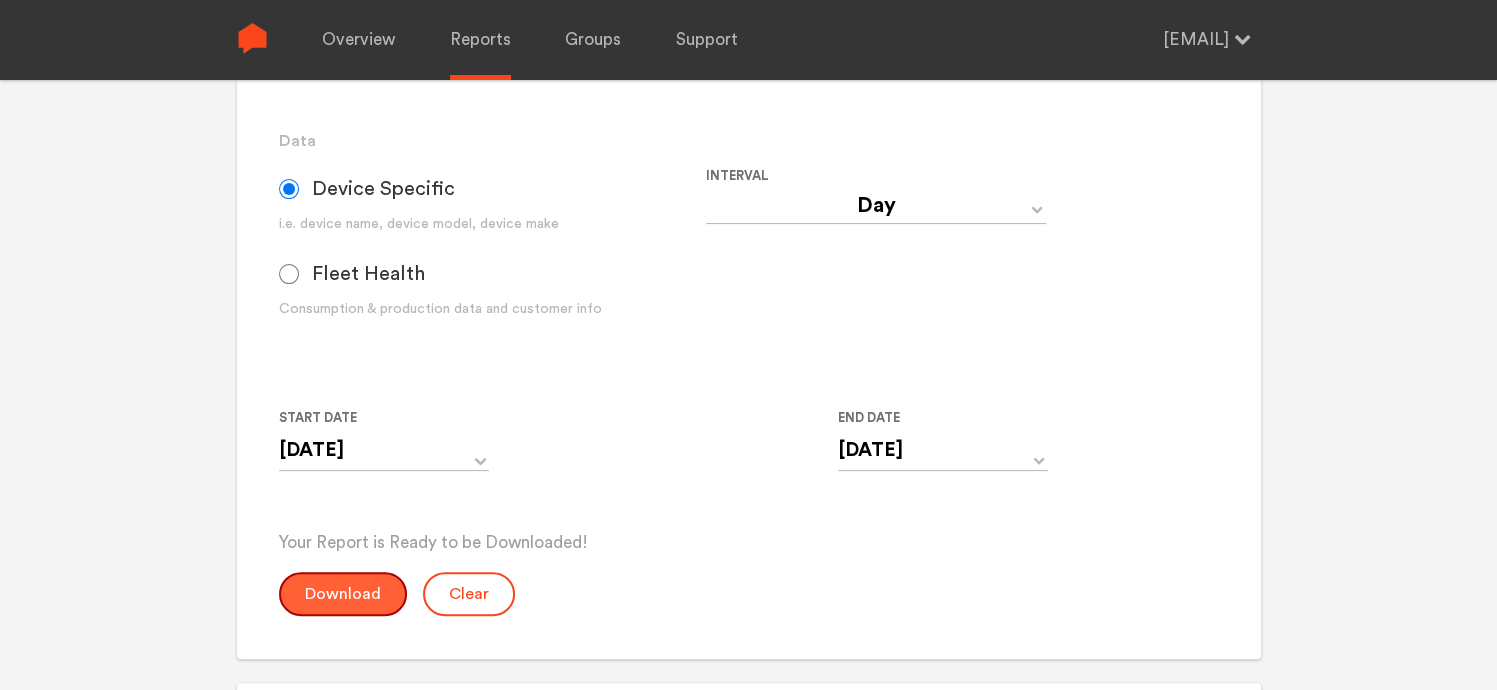 click on "Download" at bounding box center [343, 594] 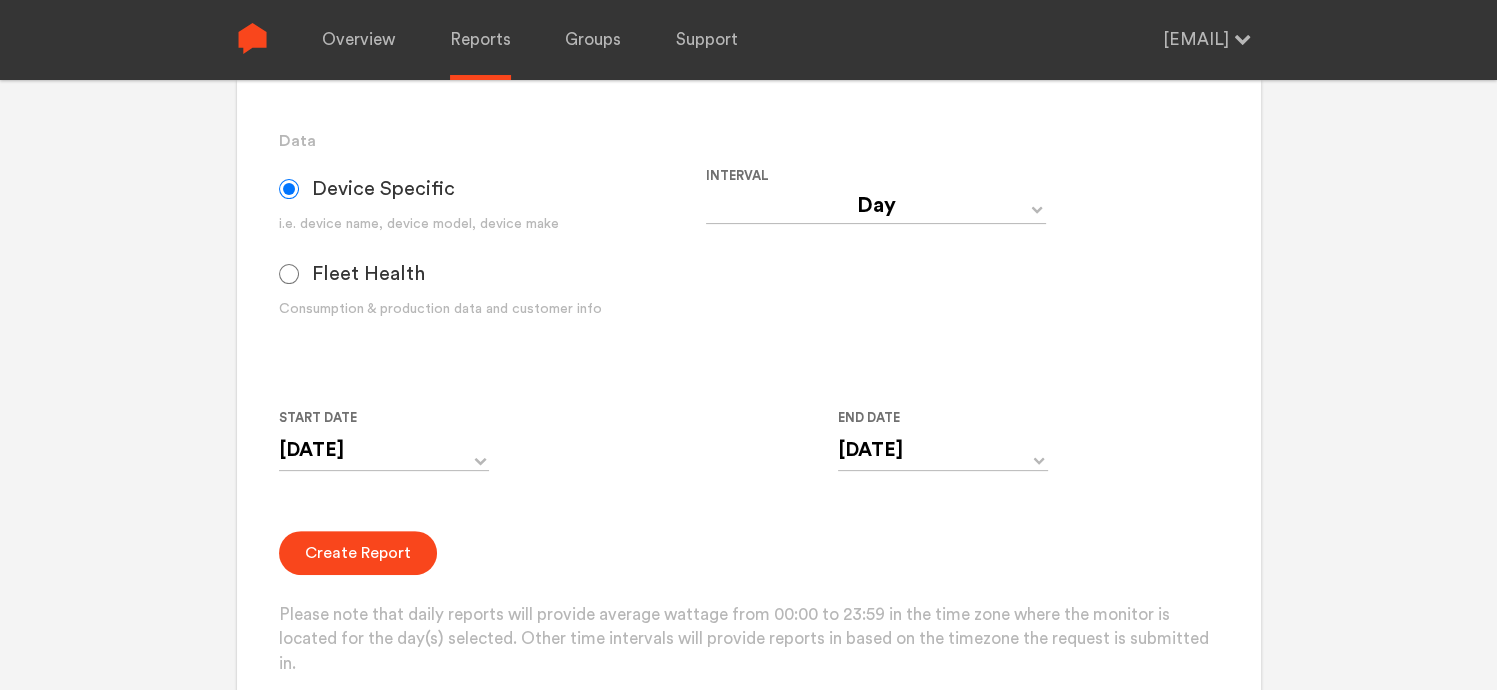 click on "Group Single Monitor Monitor Group Chugoku Electrical Instruments Default Group CHK Orange Box Pilot CHK Gray Box Group Monitor [NUMBER] [NUMBER] [NUMBER] [NUMBER] [NUMBER] [NUMBER] [NUMBER] [NUMBER] [NUMBER] [NUMBER] [NUMBER] [NUMBER] [NUMBER] [NUMBER] [NUMBER] [NUMBER] Data Device Specific i.e. device name, device model, device make Fleet Health Consumption & production data and customer info Interval Day Year Month Week Hour 30 Minute 15 Minute 5 Minute Minute Start Date [DATE] ‹ March 2025 › Su Mo Tu We Th Fr Sa 23 24 25 26 27 28 1 2 3 4 5 6 7 8 9 10 11 12 13 14 15 16 17 18 19 20 21 22 23 24 25 26 27 28 29 30 31 1 2 3 4 5 End Date [DATE] ‹ March 2025 › Su Mo Tu We Th Fr Sa 23 24 25 26 27 28 1 2 3 4 5 6 7 8 9 10 11 12 13 14 15 16 17 18 19 20 21 22 23 24 25 26 27 28 29 30 31 1 2 3 4 5 Create Report" at bounding box center (748, 284) 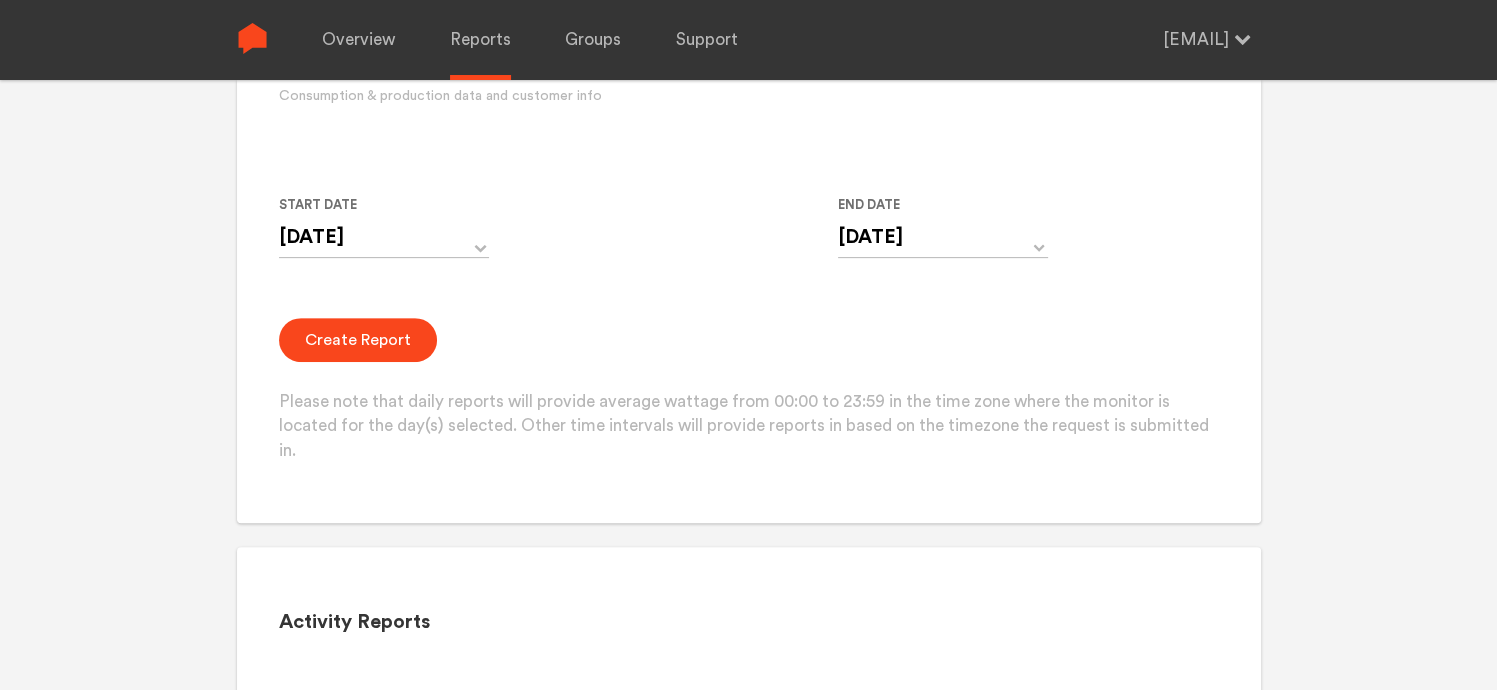scroll, scrollTop: 800, scrollLeft: 0, axis: vertical 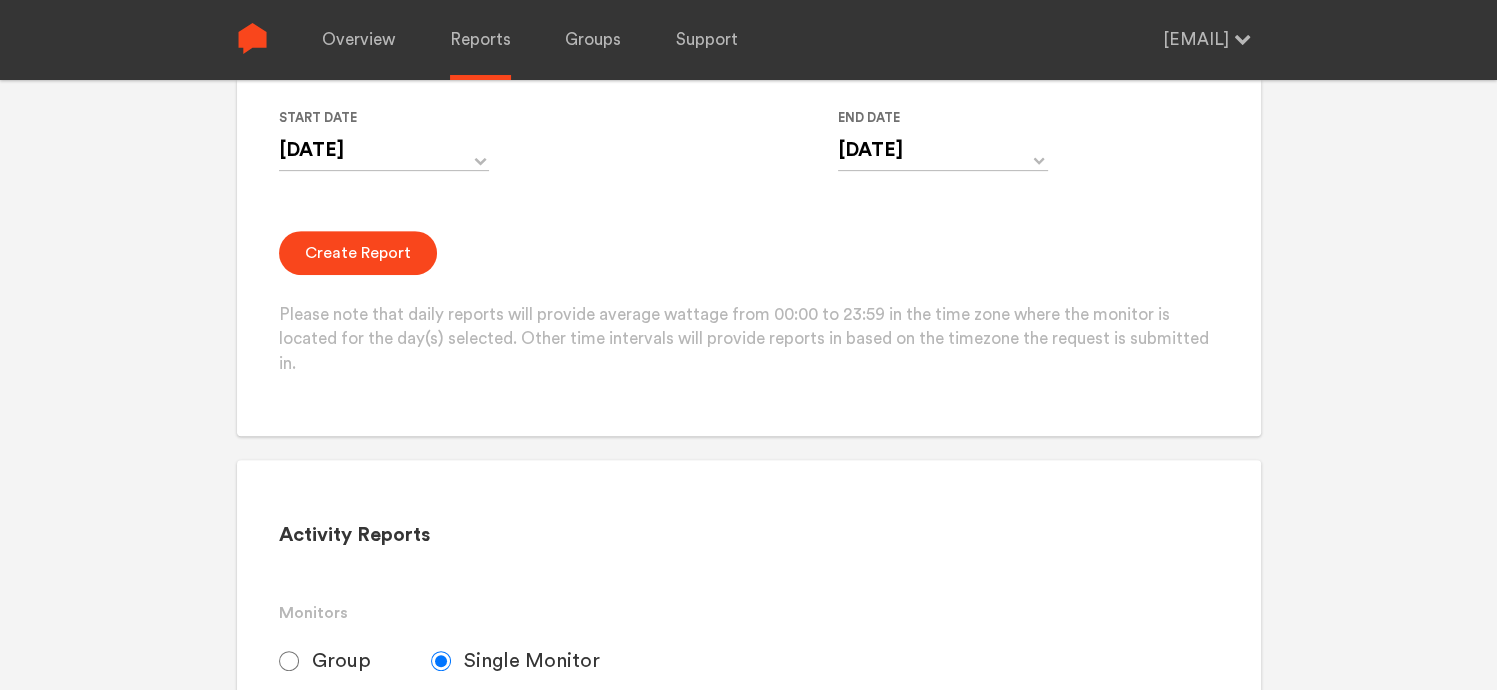 click on "Overview Reports Groups Support [EMAIL] Settings Log out Your Report is Ready to be Downloaded! Download Clear Generate Report Monitor and Device Reports Monitors Group Single Monitor Monitor Group Chugoku Electrical Instruments Default Group CHK Orange Box Pilot CHK Gray Box Group Monitor [NUMBER] [NUMBER] [NUMBER] [NUMBER] [NUMBER] [NUMBER] [NUMBER] [NUMBER] [NUMBER] [NUMBER] [NUMBER] [NUMBER] [NUMBER] [NUMBER] [NUMBER] [NUMBER] Data Device Specific i.e. device name, device model, device make Fleet Health Consumption & production data and customer info Interval Day Year Month Week Hour 30 Minute 15 Minute 5 Minute Minute Start Date [DATE] ‹ March 2025 › Su Mo Tu We Th Fr Sa 23 24 25 26 27 28 1 2 3 4 5 6 7 8 9 10 11 12 13 14 15 16 17 18 19 20 21 22 23 24 25 26 27 28 29 30 31 1 2 3 4 5 End Date [DATE] ‹ March 2025 › Su Mo Tu We Th Fr Sa 23 24 25 26 27 28 1 2 3 4 5 6 7 8 9 10 11 12 13 14 15 16 17 18 19 20 21 22 23 24 25 26 27 28 29" at bounding box center (748, -455) 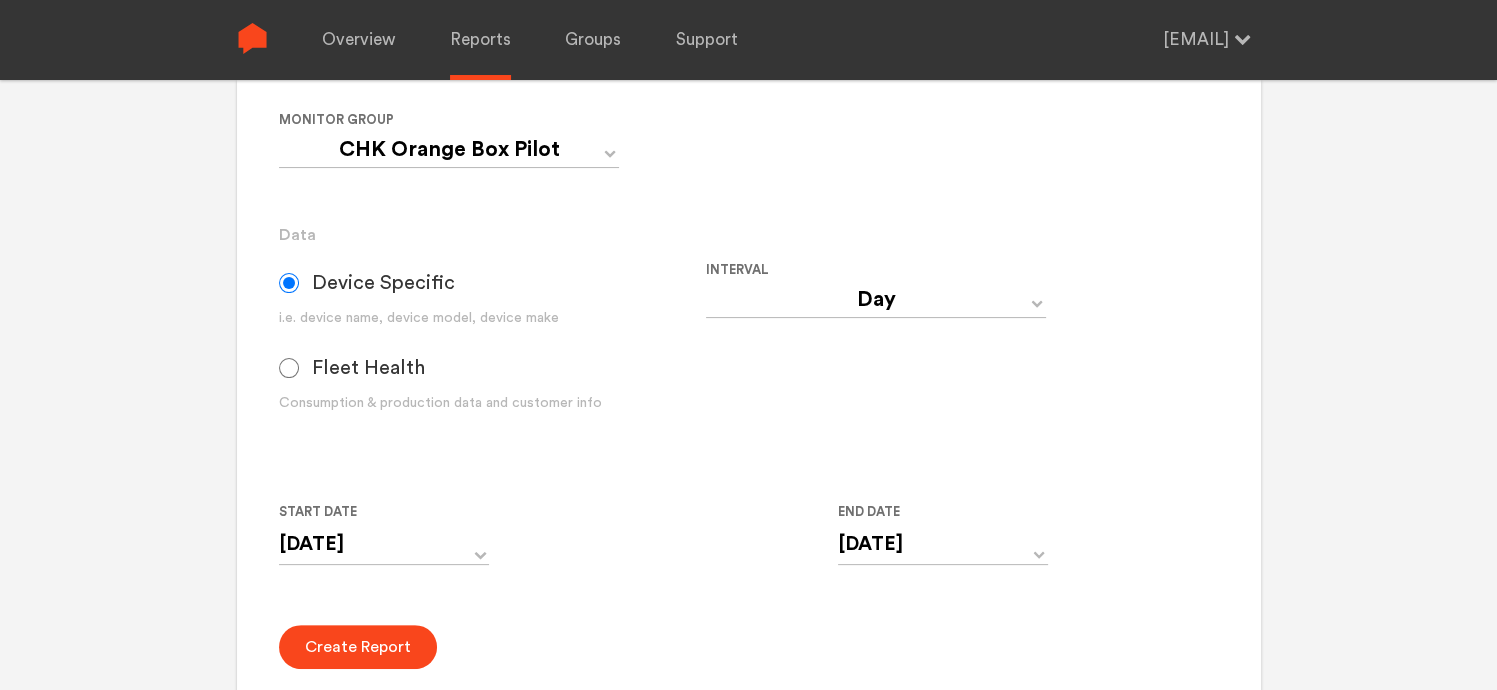 scroll, scrollTop: 400, scrollLeft: 0, axis: vertical 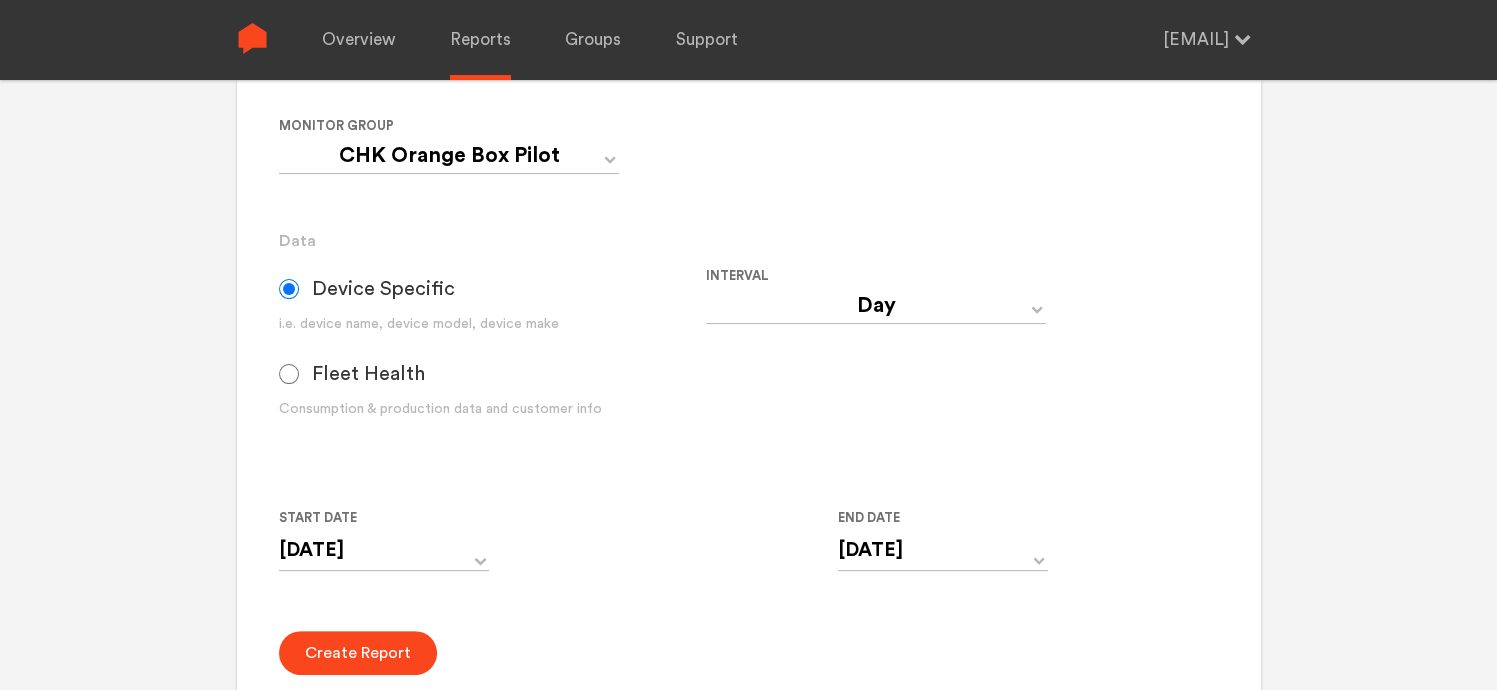 click on "Overview Reports Groups Support [EMAIL] Settings Log out Your Report is Ready to be Downloaded! Download Clear Generate Report Monitor and Device Reports Monitors Group Single Monitor Monitor Group Chugoku Electrical Instruments Default Group CHK Orange Box Pilot CHK Gray Box Group Monitor [NUMBER] [NUMBER] [NUMBER] [NUMBER] [NUMBER] [NUMBER] [NUMBER] [NUMBER] [NUMBER] [NUMBER] [NUMBER] [NUMBER] [NUMBER] [NUMBER] [NUMBER] [NUMBER] Data Device Specific i.e. device name, device model, device make Fleet Health Consumption & production data and customer info Interval Day Year Month Week Hour 30 Minute 15 Minute 5 Minute Minute Start Date [DATE] ‹ March 2025 › Su Mo Tu We Th Fr Sa 23 24 25 26 27 28 1 2 3 4 5 6 7 8 9 10 11 12 13 14 15 16 17 18 19 20 21 22 23 24 25 26 27 28 29 30 31 1 2 3 4 5 End Date [DATE] ‹ March 2025 › Su Mo Tu We Th Fr Sa 23 24 25 26 27 28 1 2 3 4 5 6 7 8 9 10 11 12 13 14 15 16 17 18 19 20 21 22 23 24 25 26 27 28 29" at bounding box center (748, -55) 